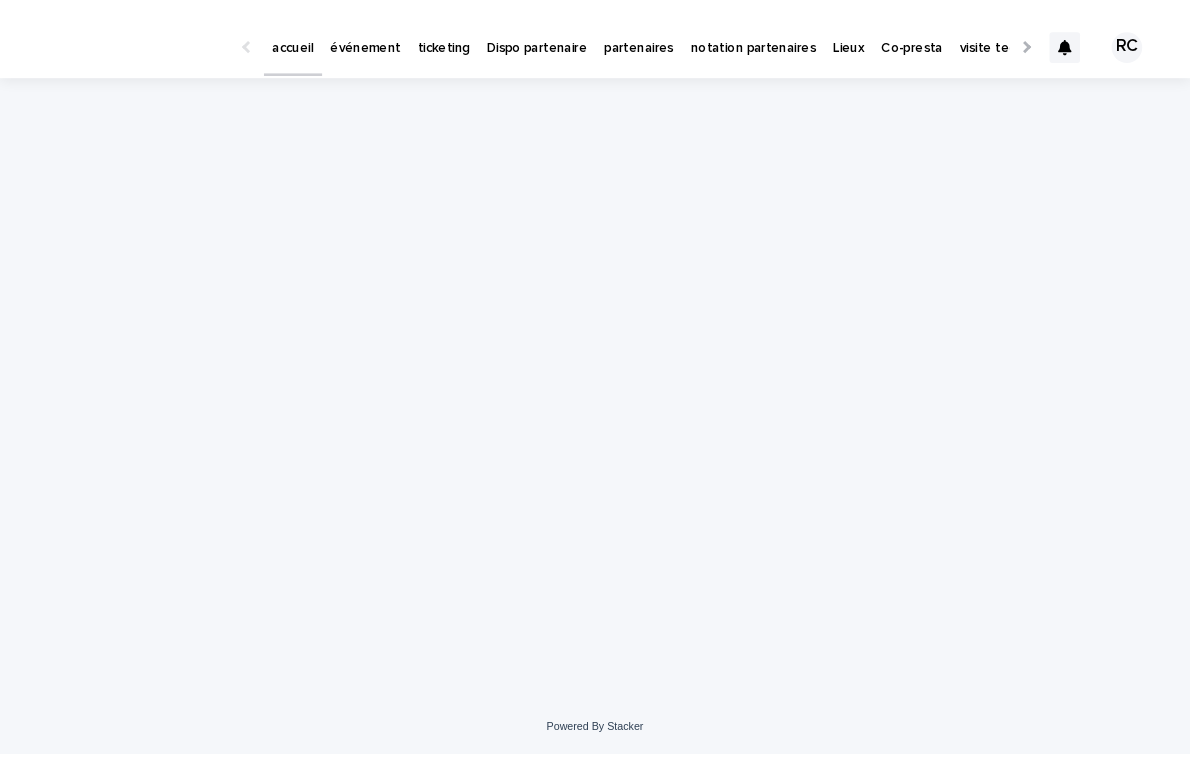 scroll, scrollTop: 0, scrollLeft: 0, axis: both 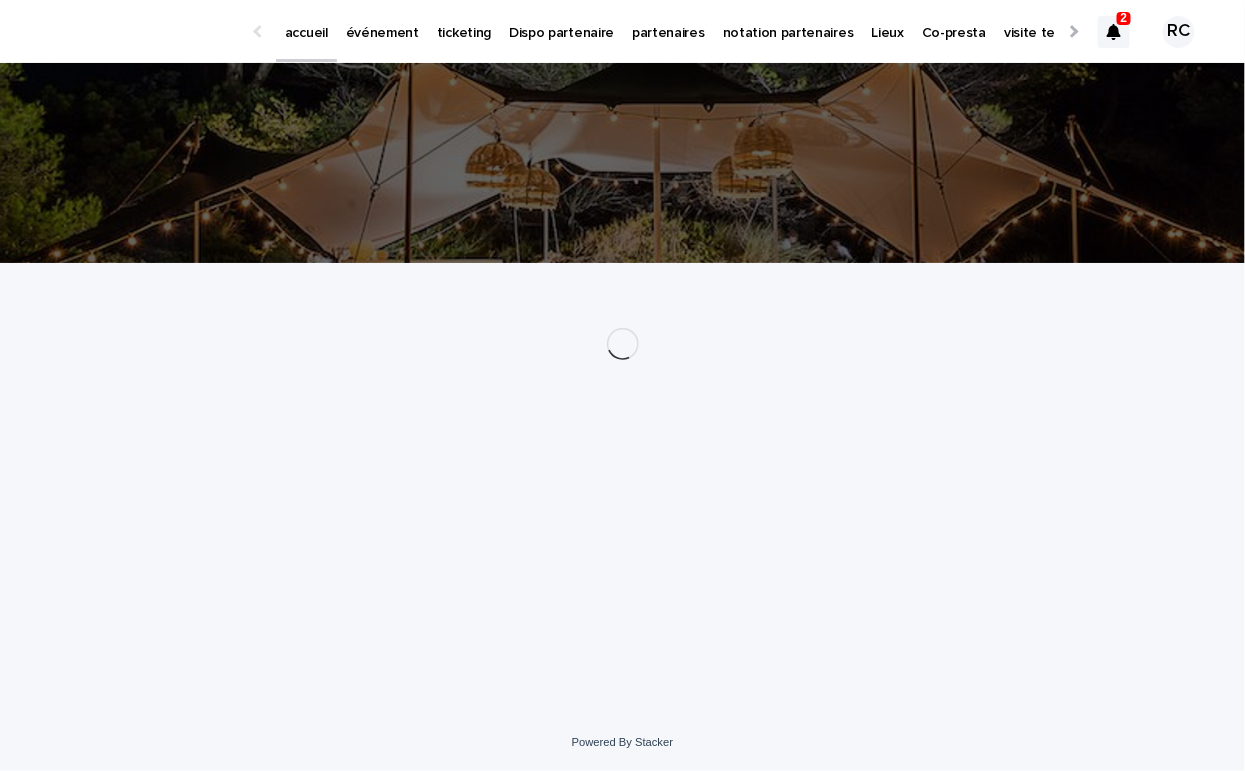 click on "événement" at bounding box center (382, 31) 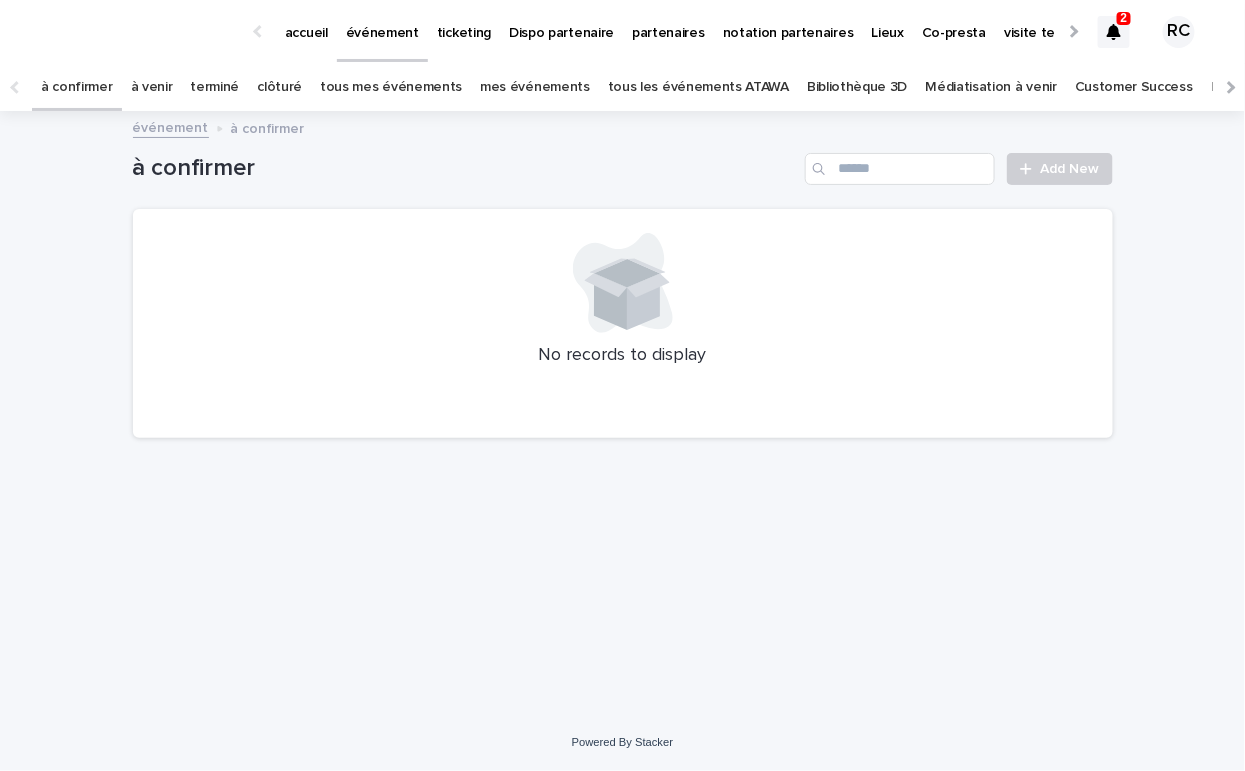 click on "tous les événements ATAWA" at bounding box center (698, 87) 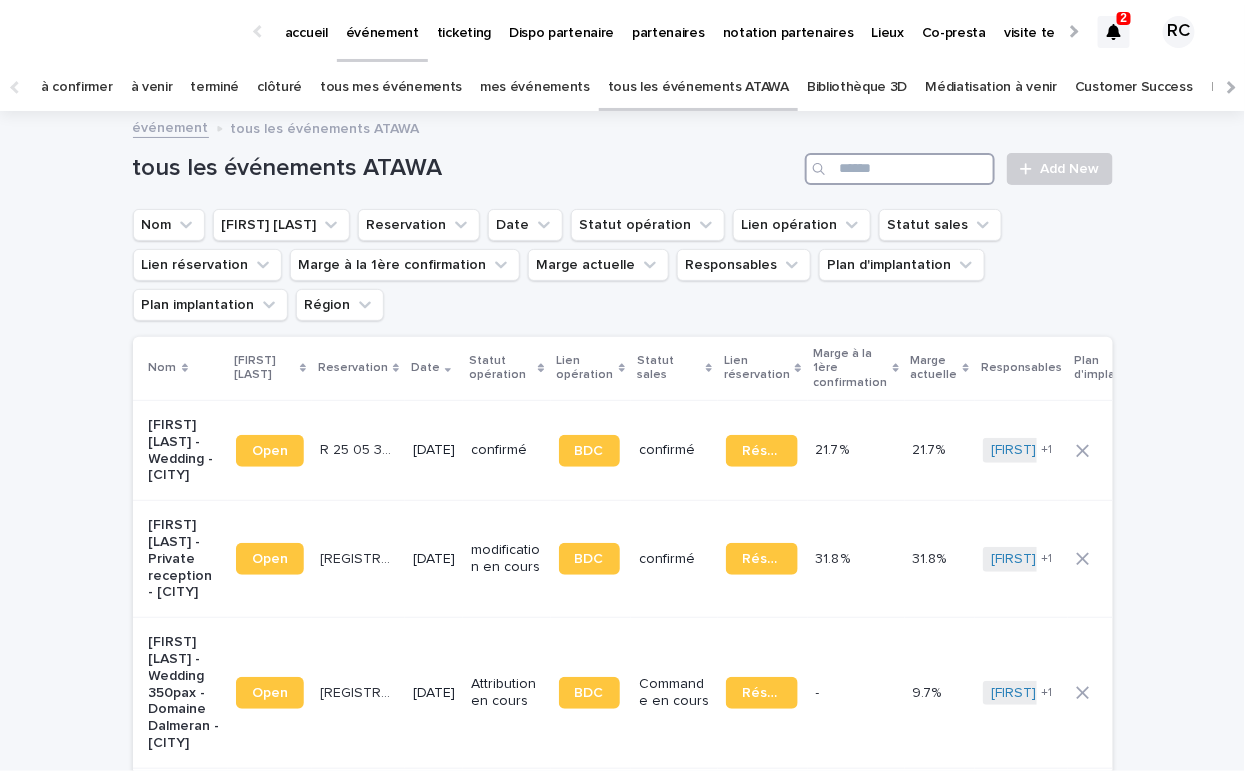 click at bounding box center [900, 169] 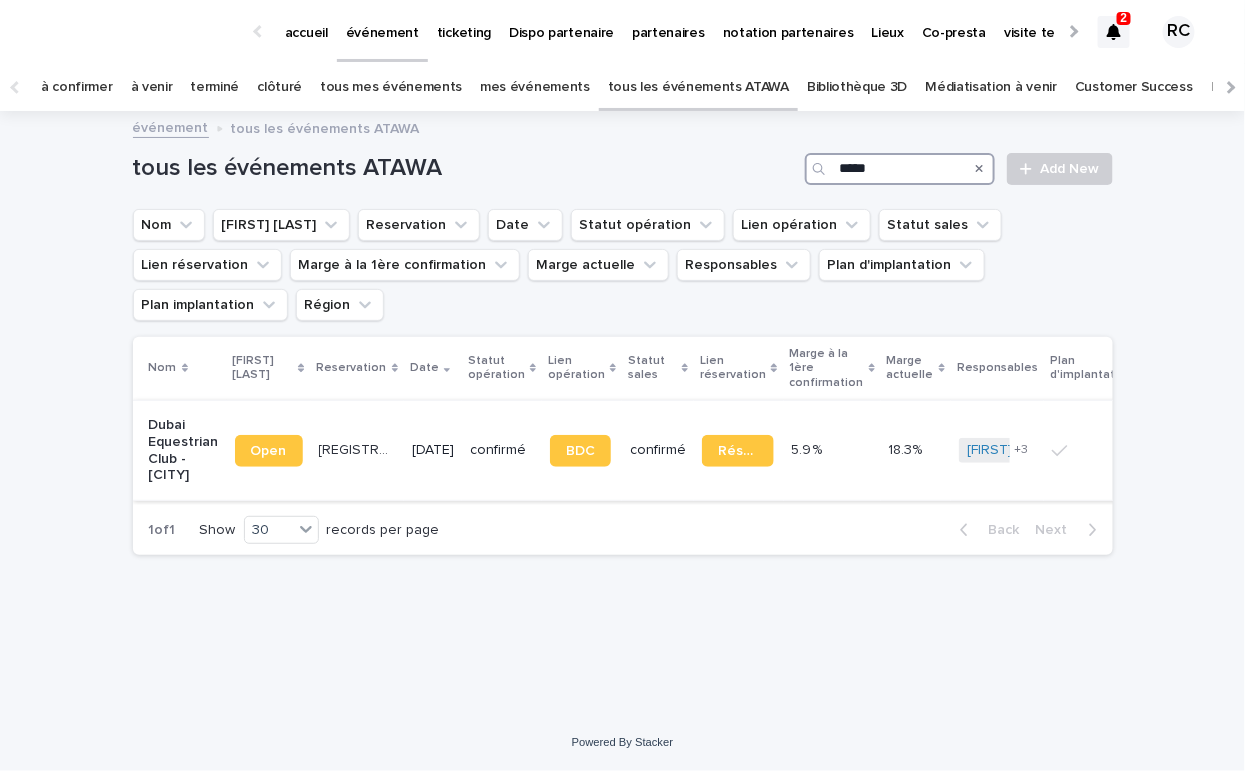 type on "*****" 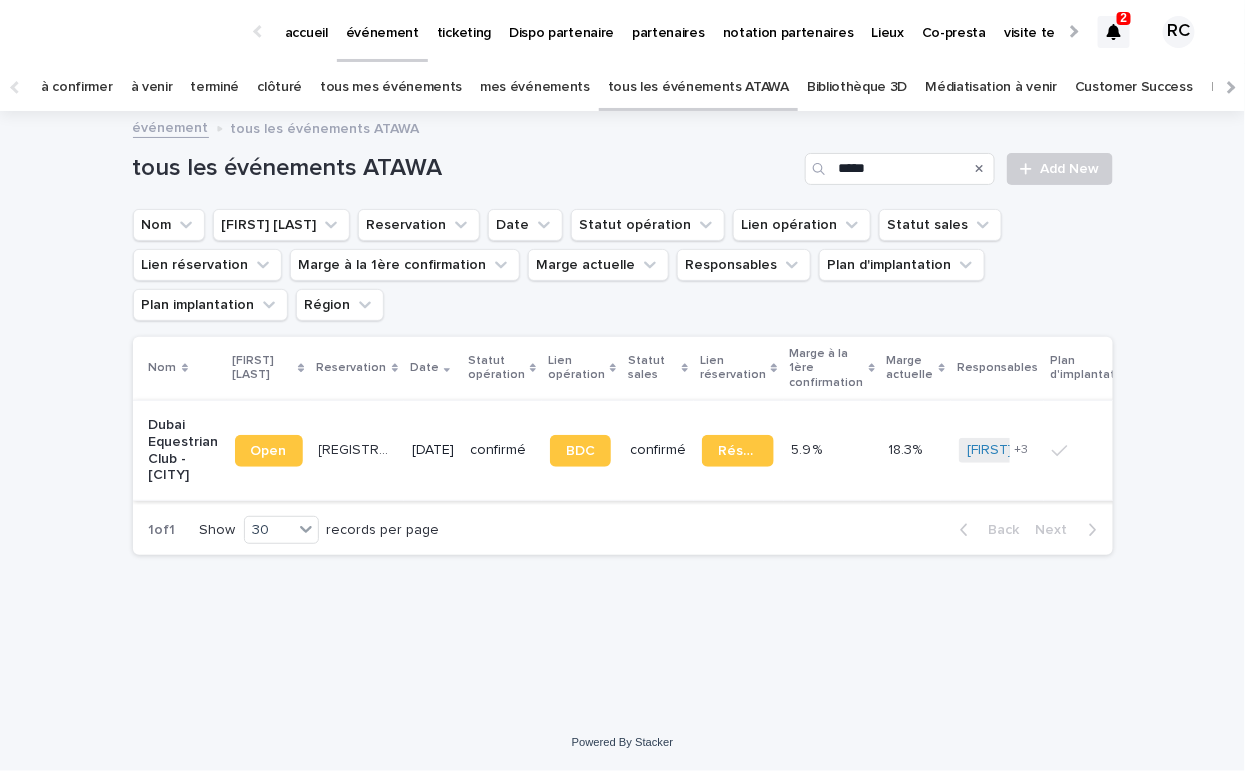 click on "Open" at bounding box center [269, 451] 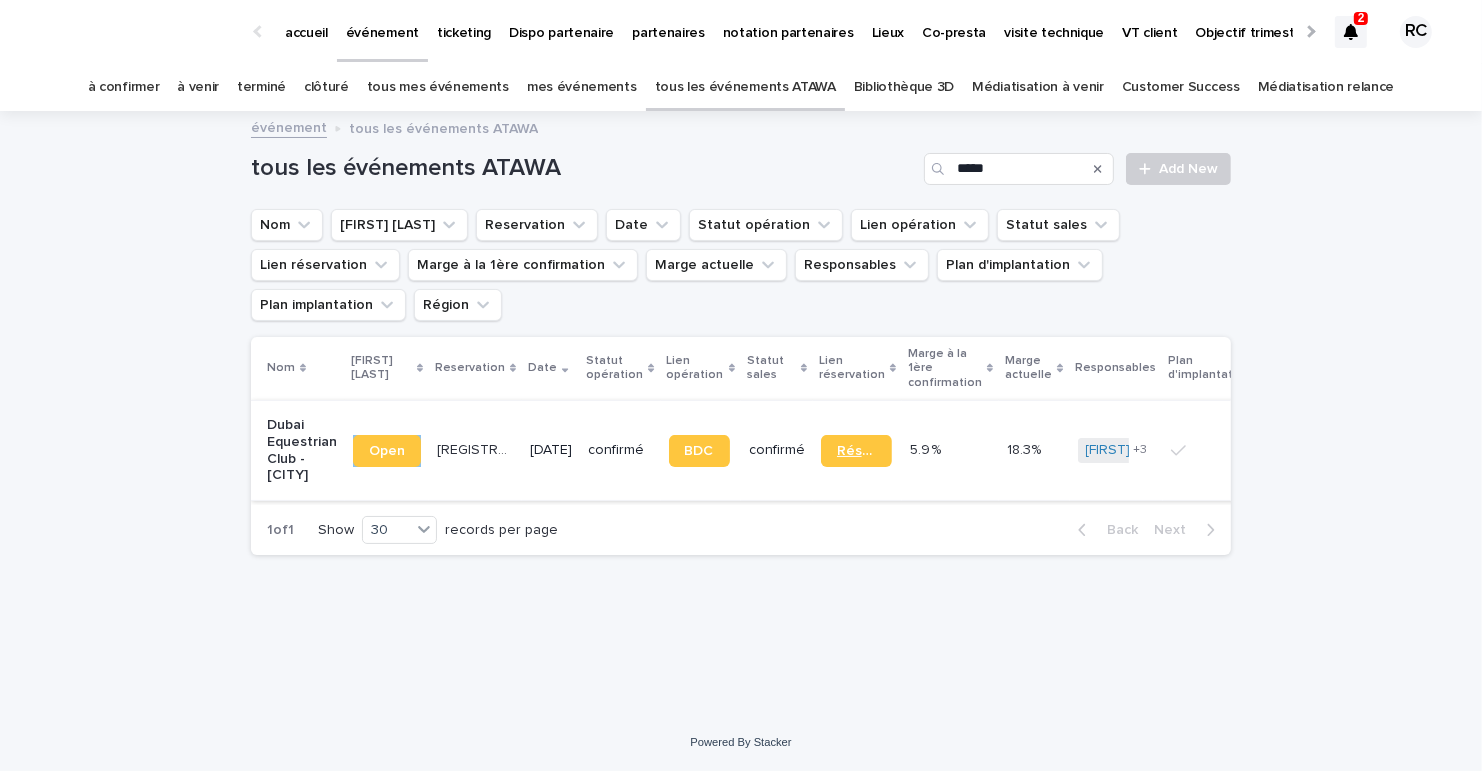 click on "Réservation" at bounding box center [856, 451] 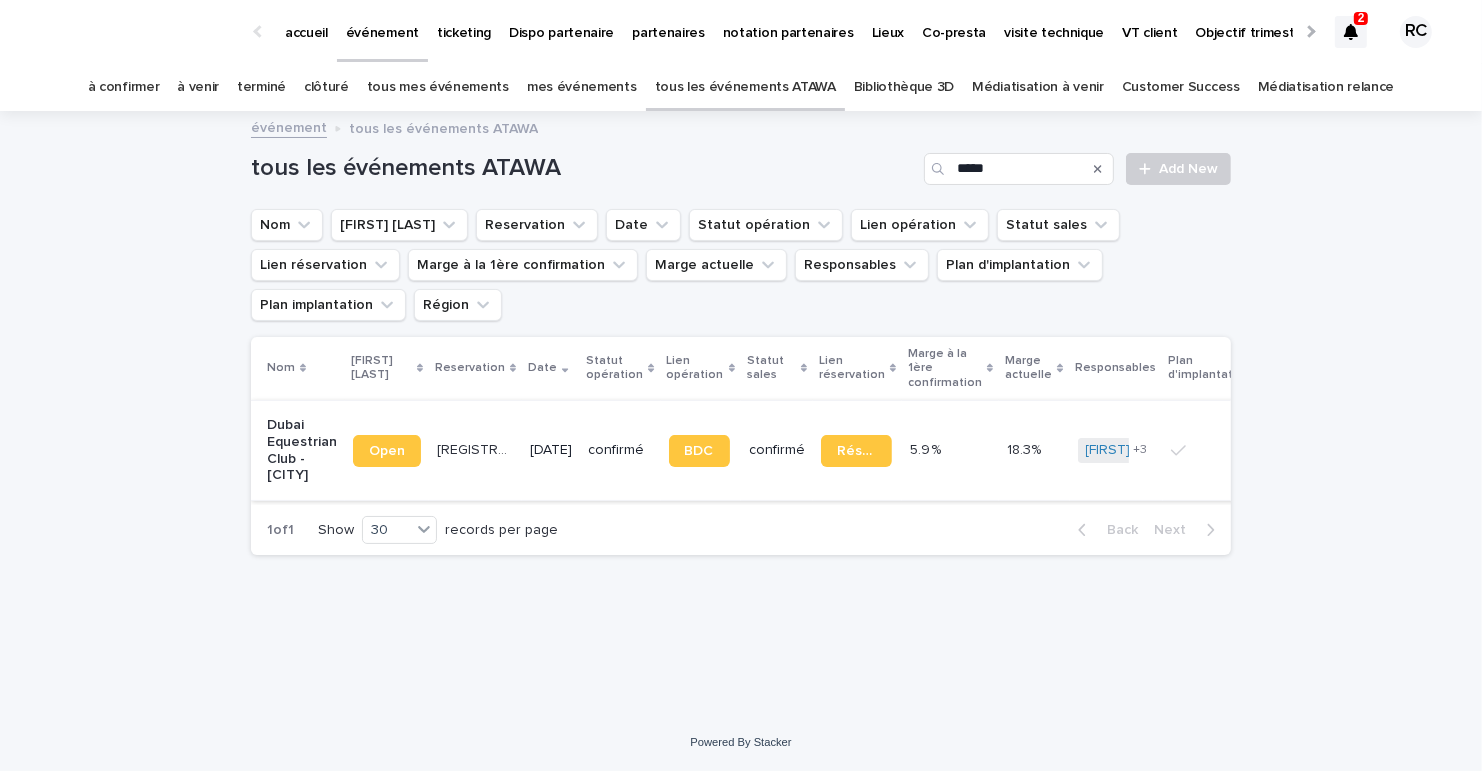 click on "Open" at bounding box center [387, 451] 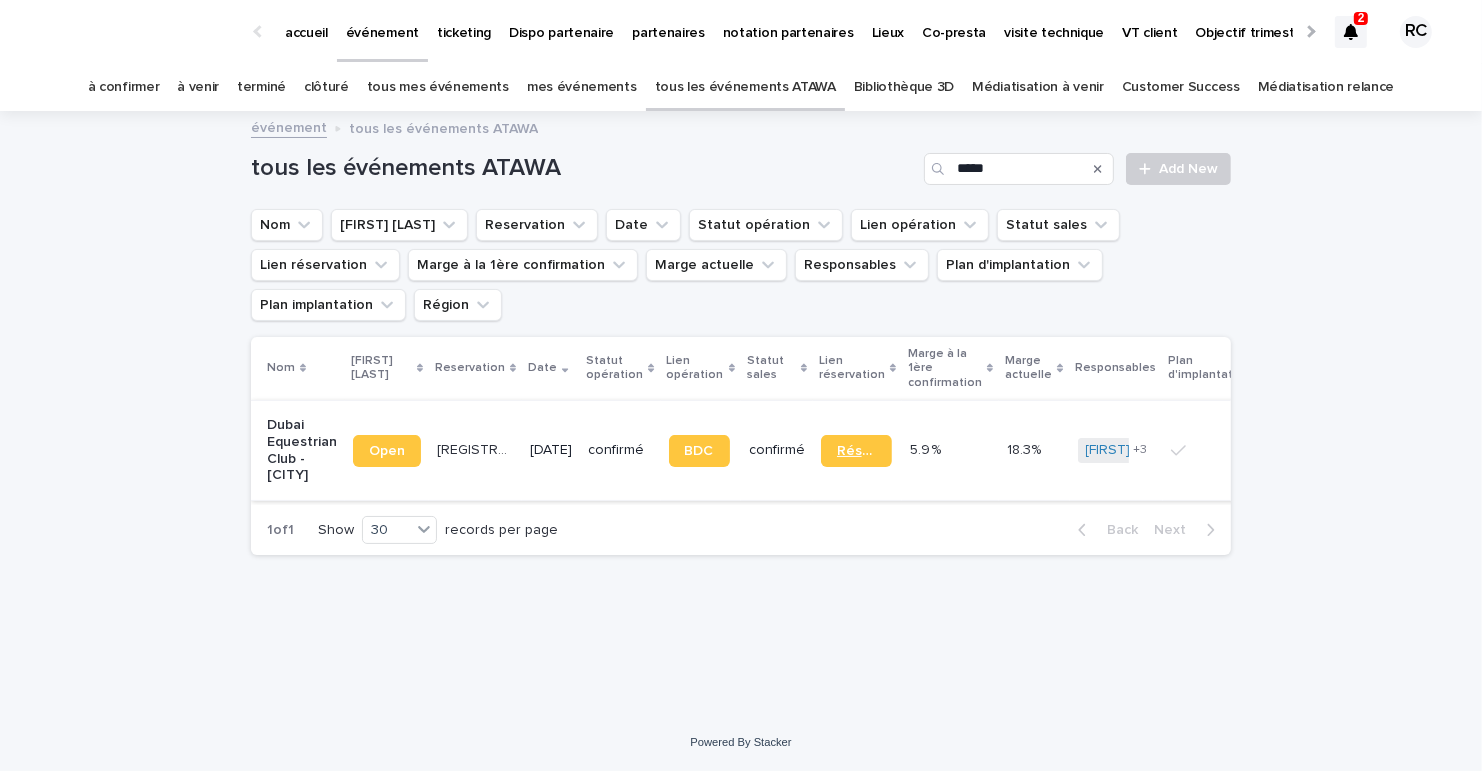 click on "Réservation" at bounding box center (856, 451) 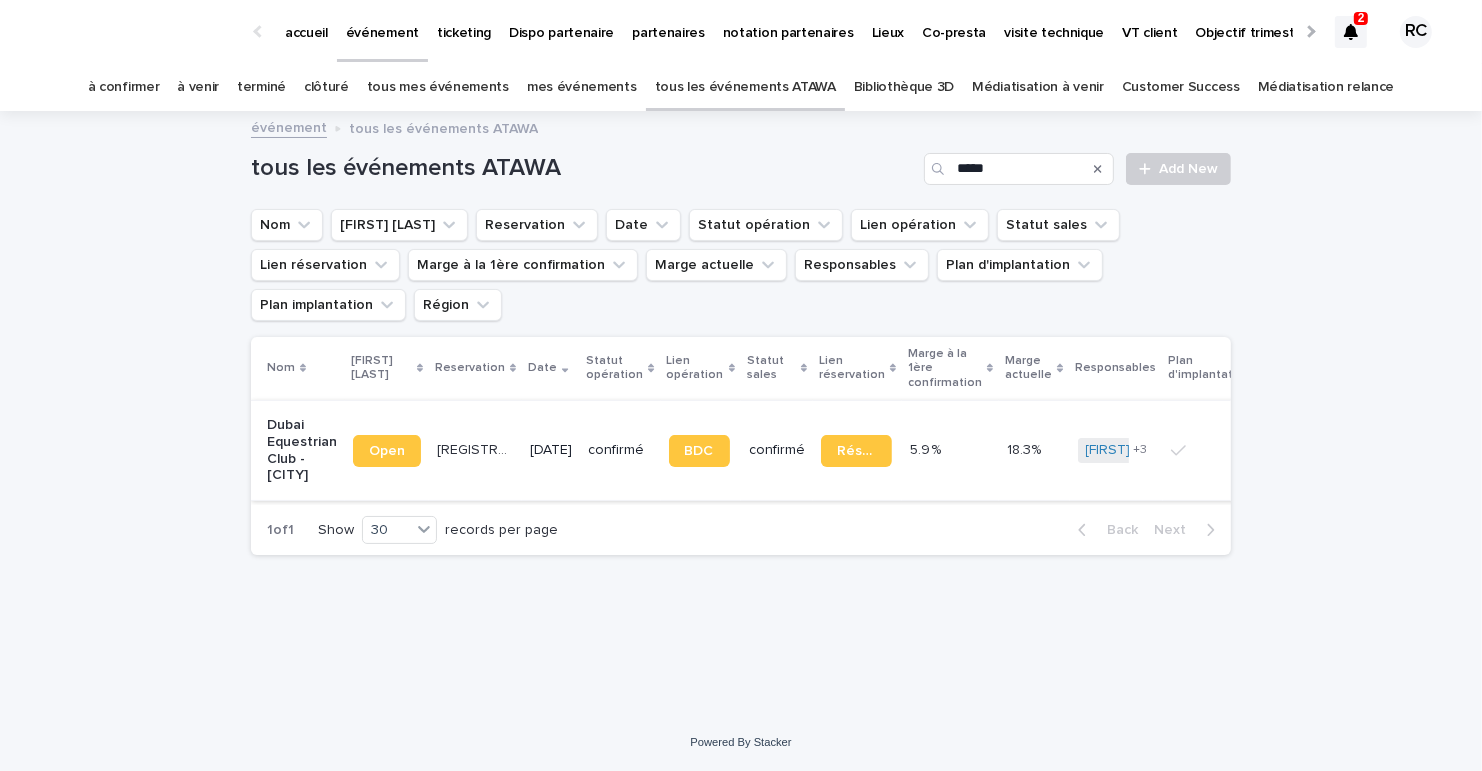 click on "Open" at bounding box center (387, 451) 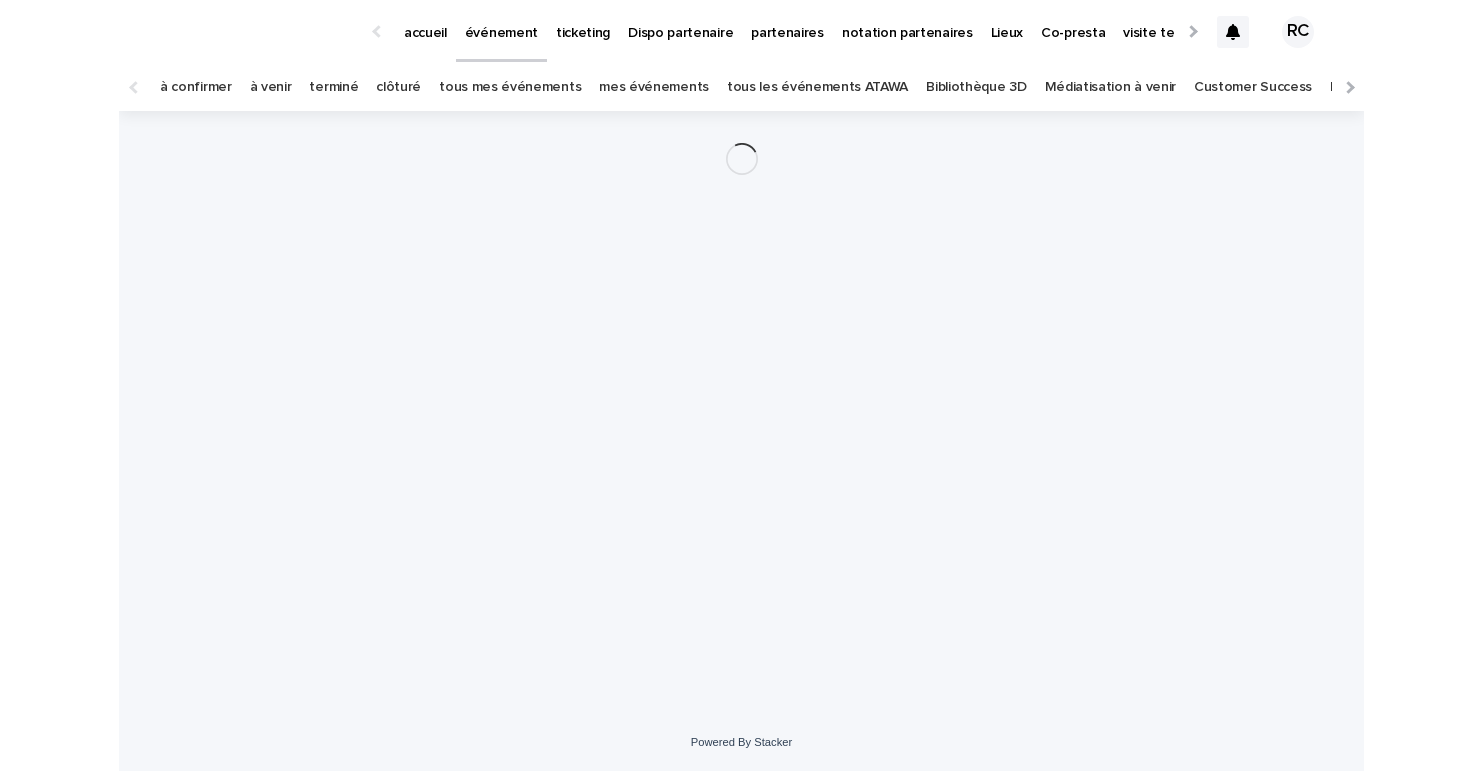 scroll, scrollTop: 0, scrollLeft: 0, axis: both 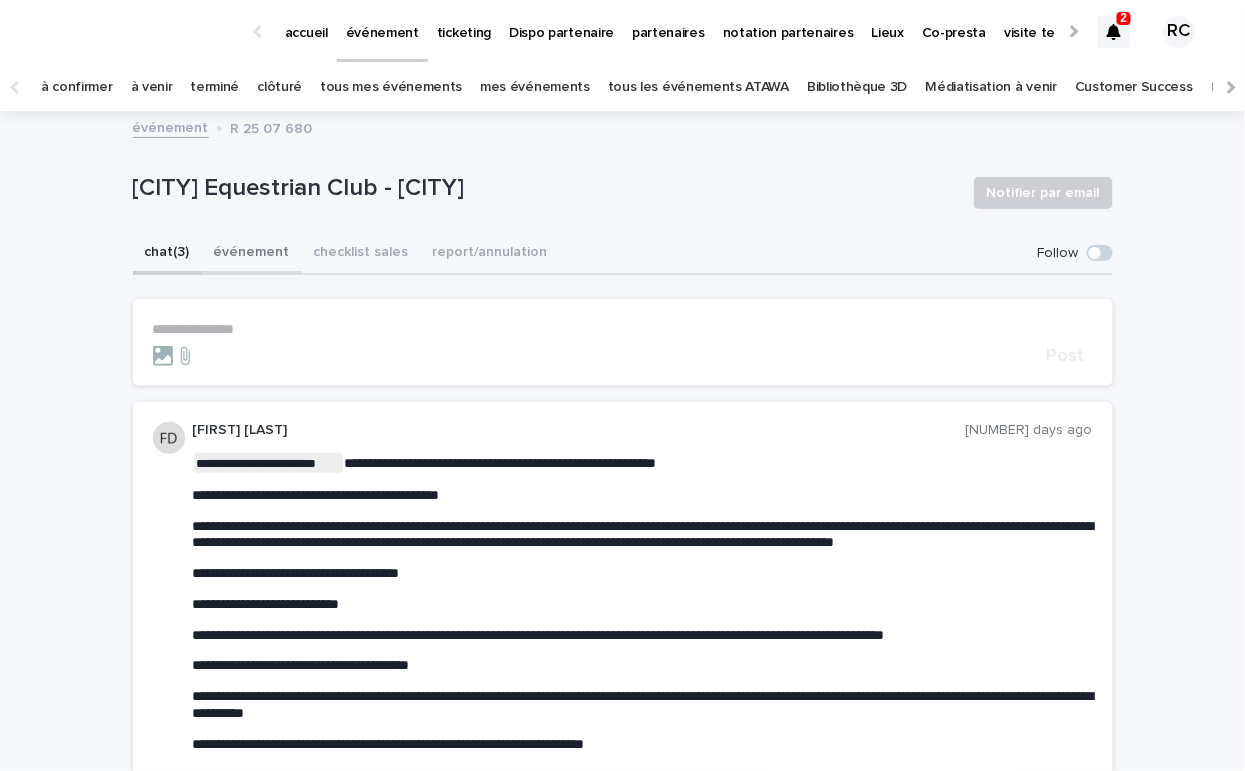 click on "événement" at bounding box center [252, 254] 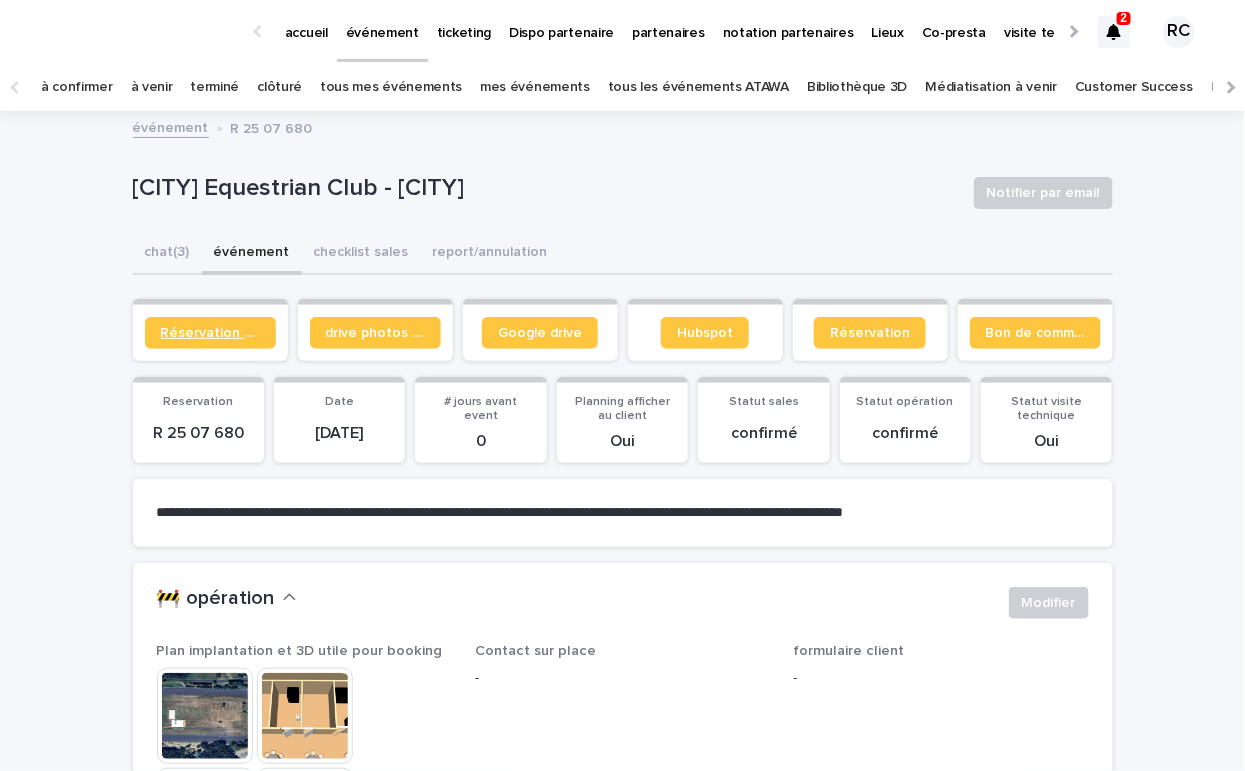 click on "Réservation client" at bounding box center (210, 333) 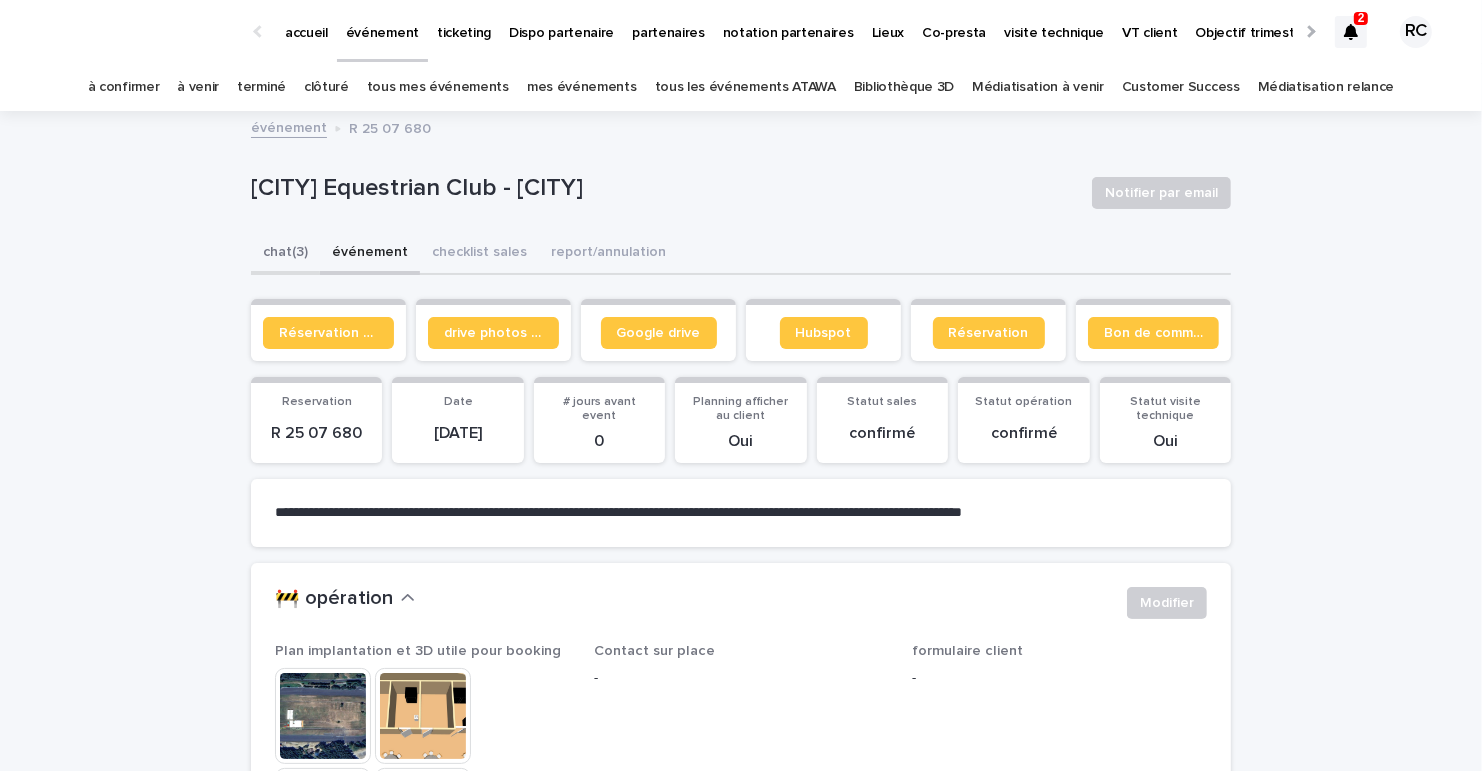 click on "chat  (3)" at bounding box center [285, 254] 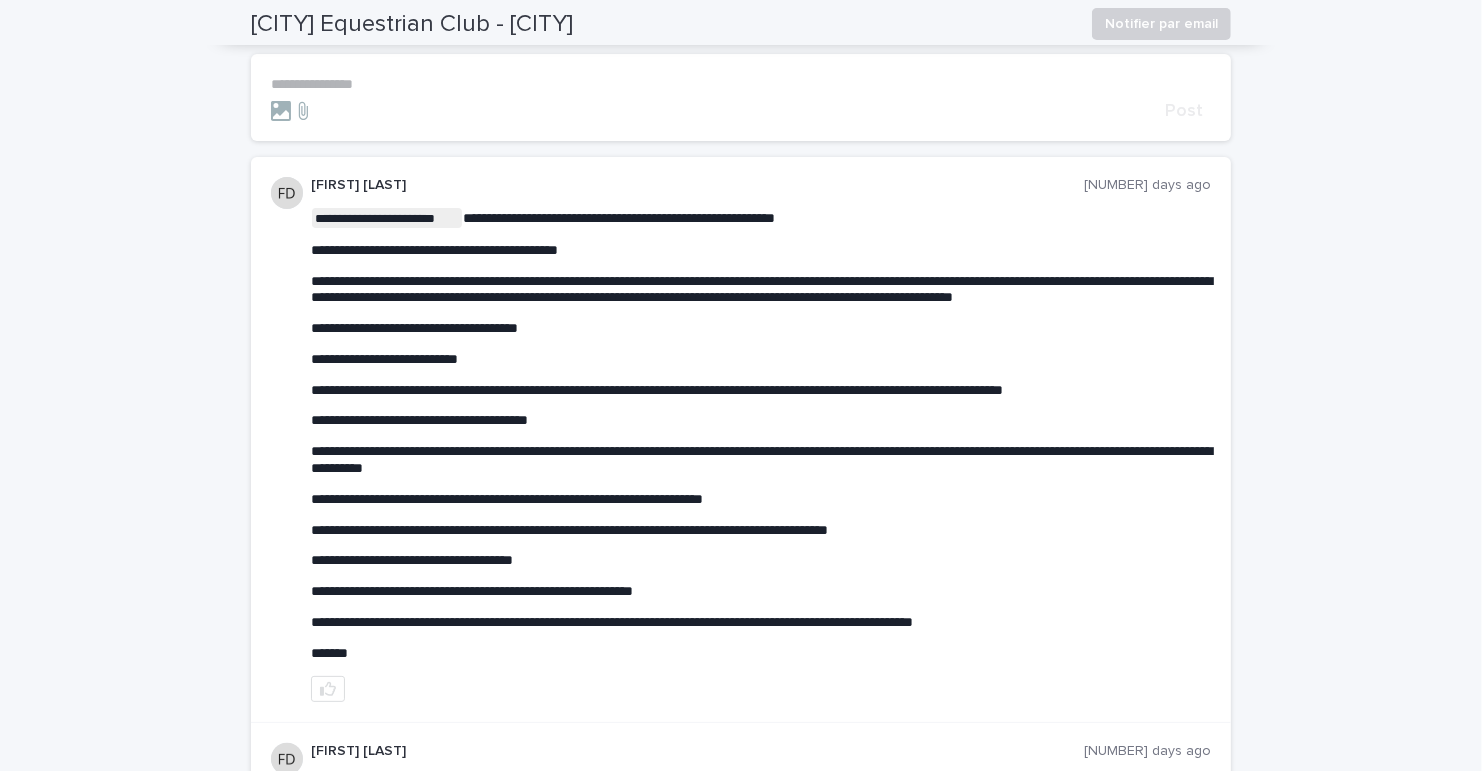 scroll, scrollTop: 17, scrollLeft: 0, axis: vertical 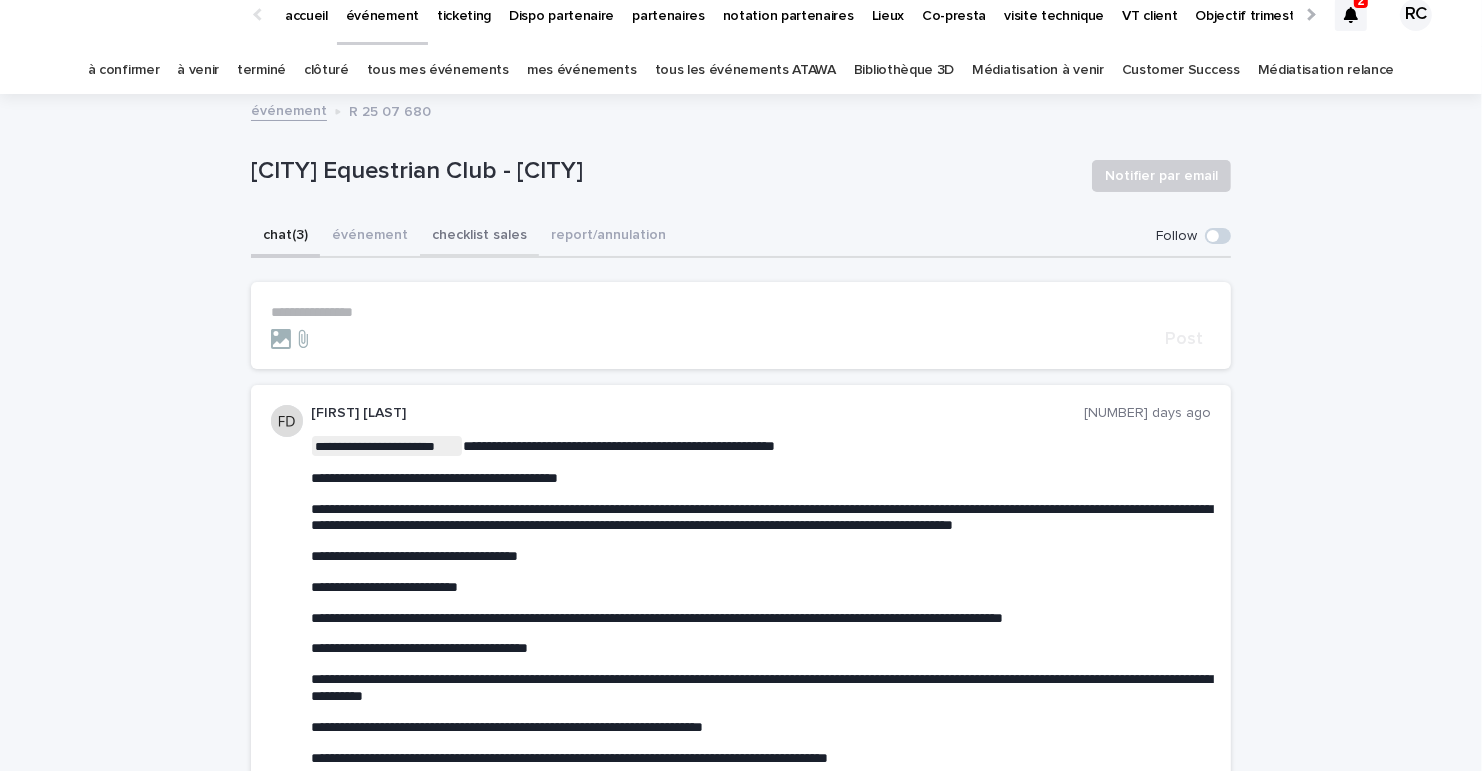 click on "checklist sales" at bounding box center (479, 237) 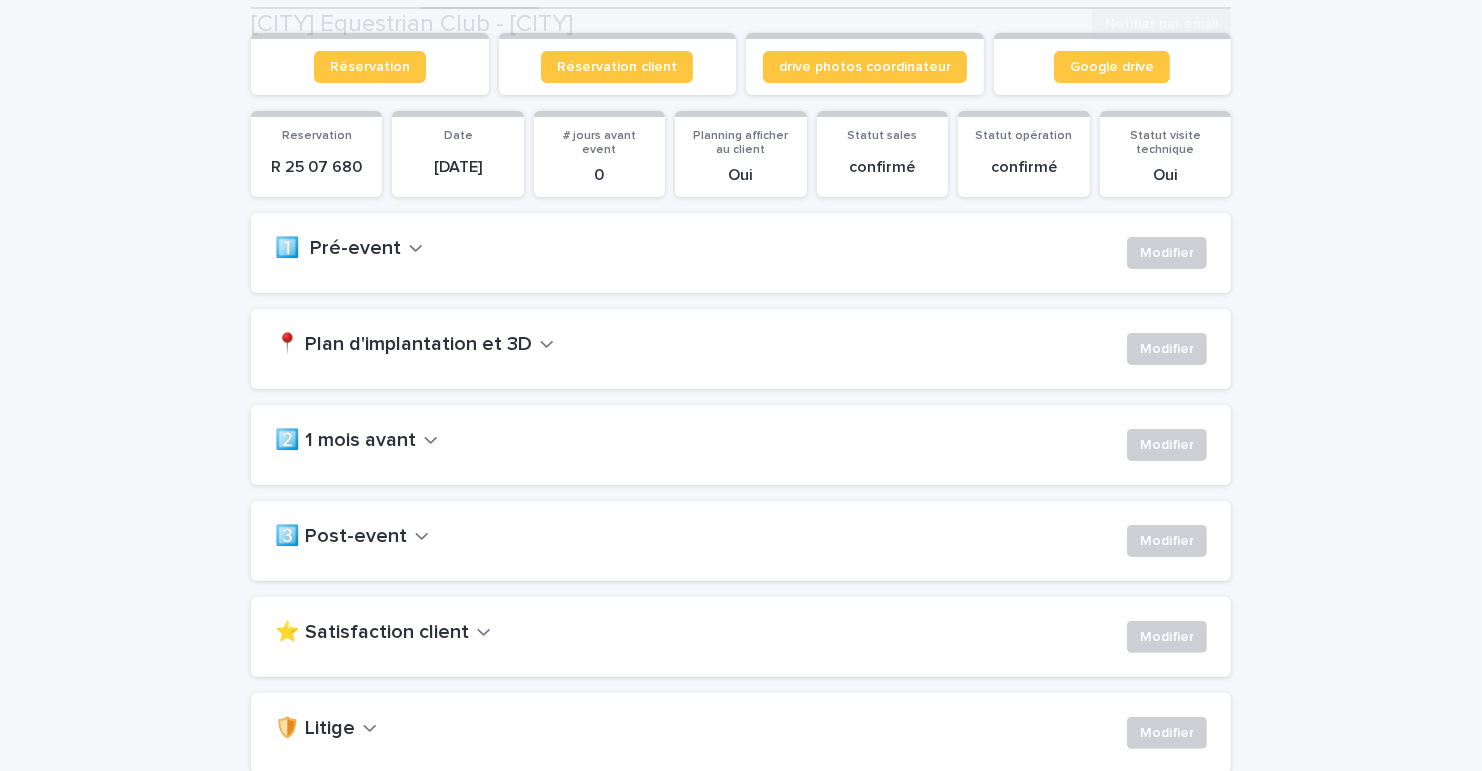 scroll, scrollTop: 290, scrollLeft: 0, axis: vertical 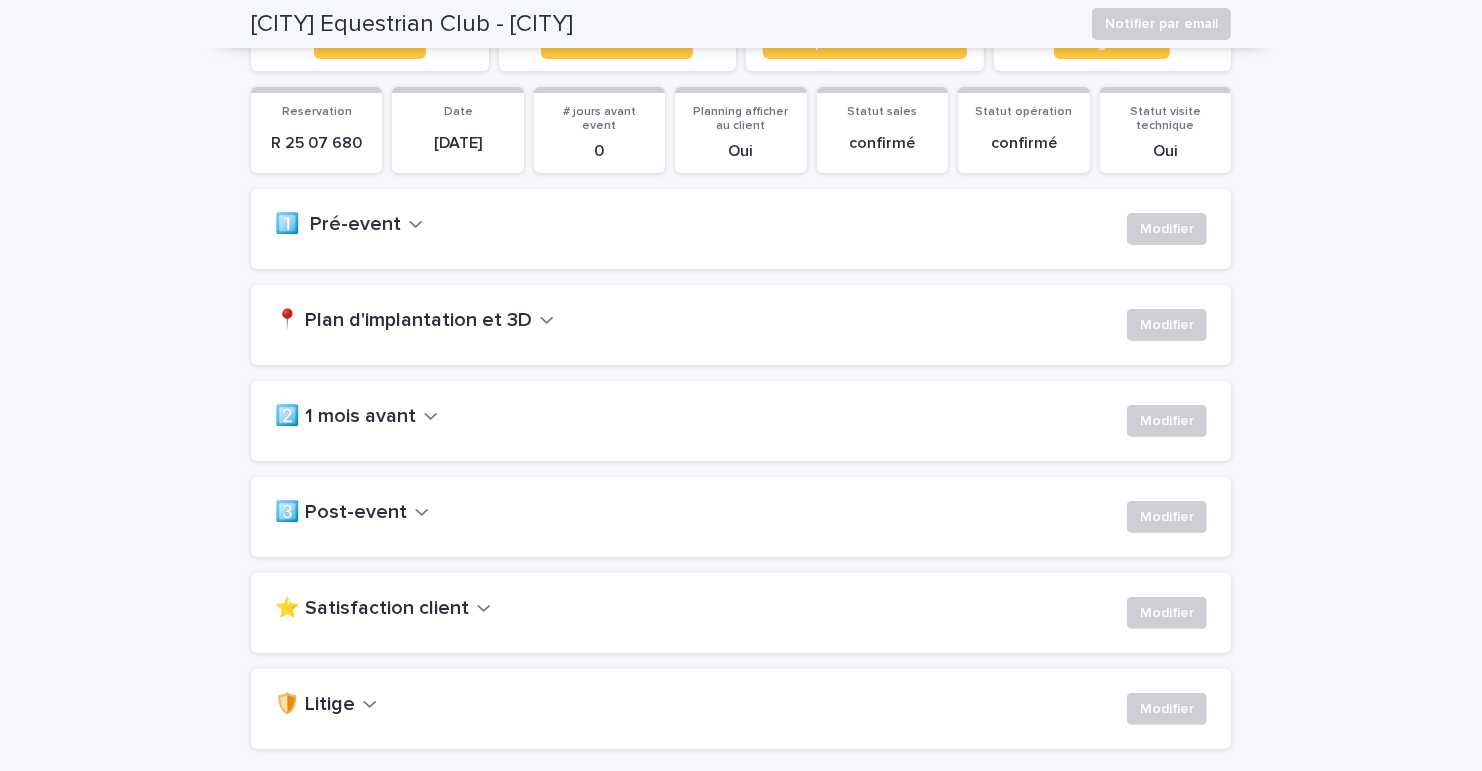 click on "1️⃣  Pré-event" at bounding box center (338, 225) 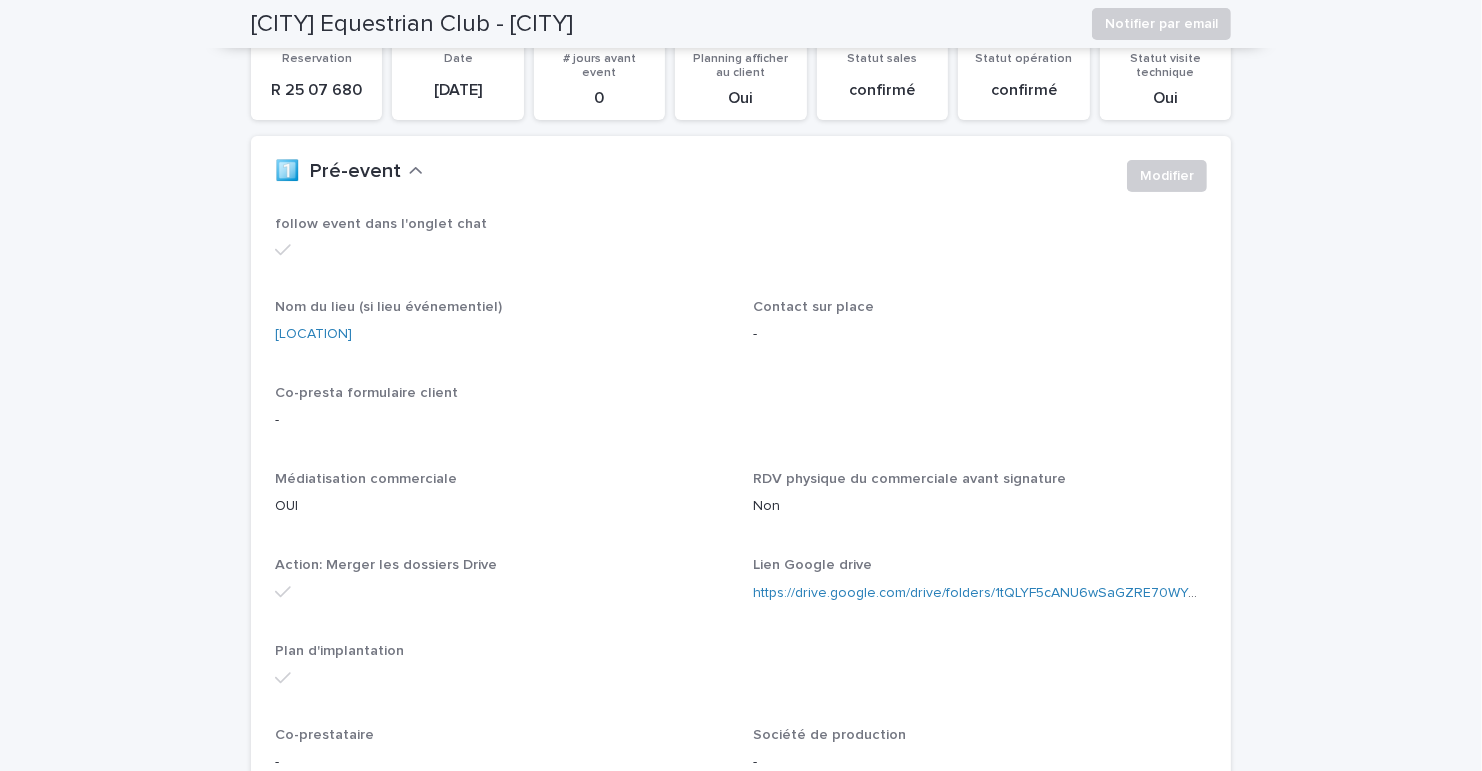 scroll, scrollTop: 313, scrollLeft: 0, axis: vertical 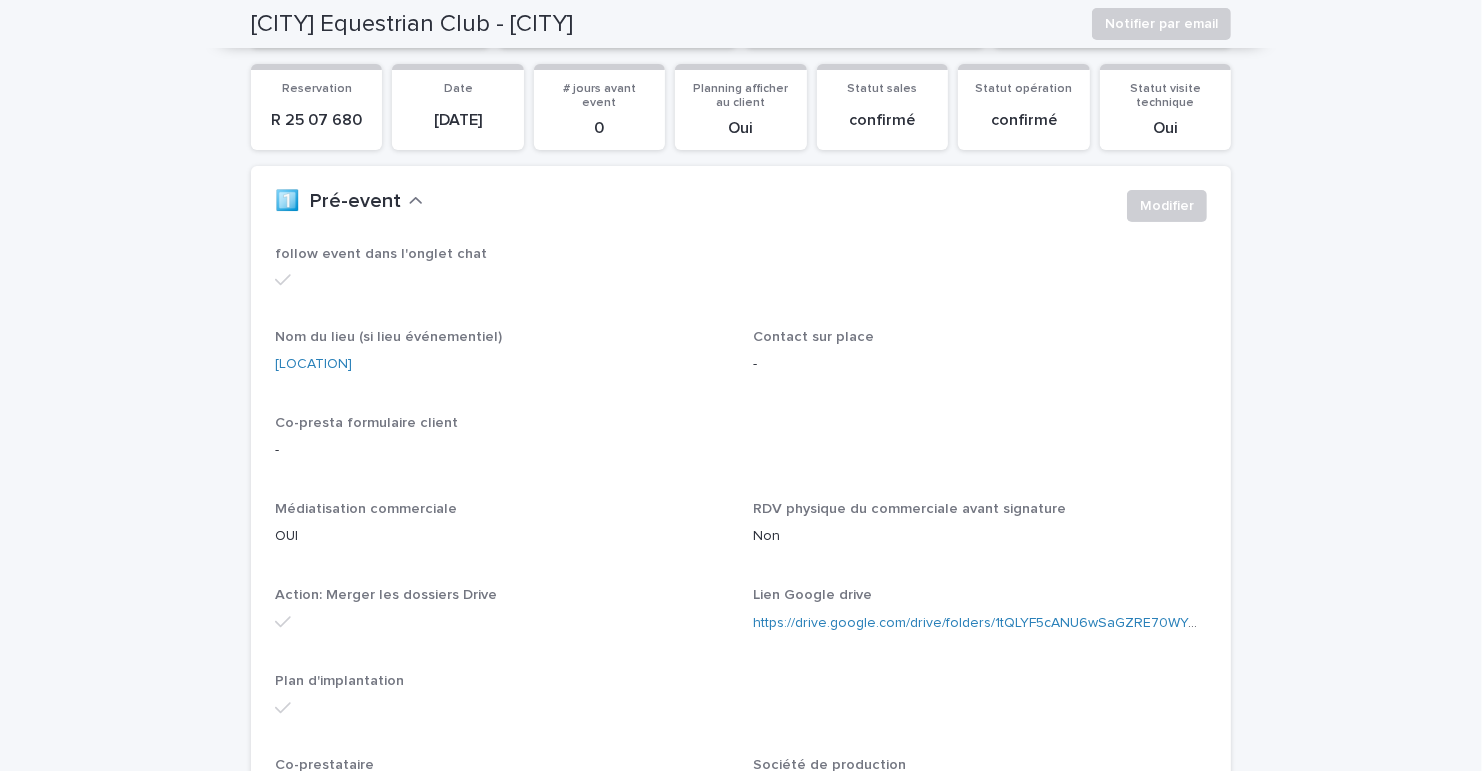 drag, startPoint x: 388, startPoint y: 194, endPoint x: 414, endPoint y: 222, distance: 38.209946 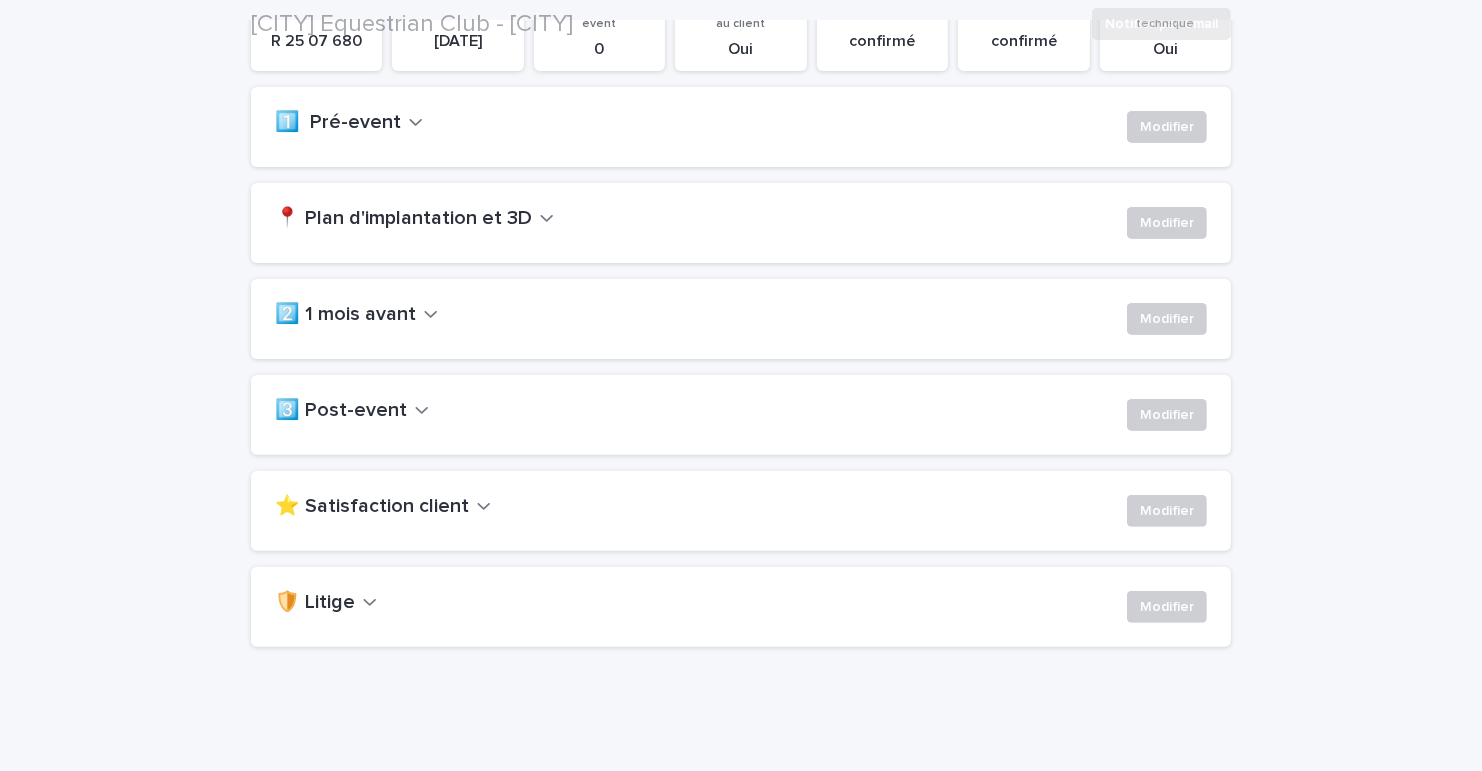 scroll, scrollTop: 438, scrollLeft: 0, axis: vertical 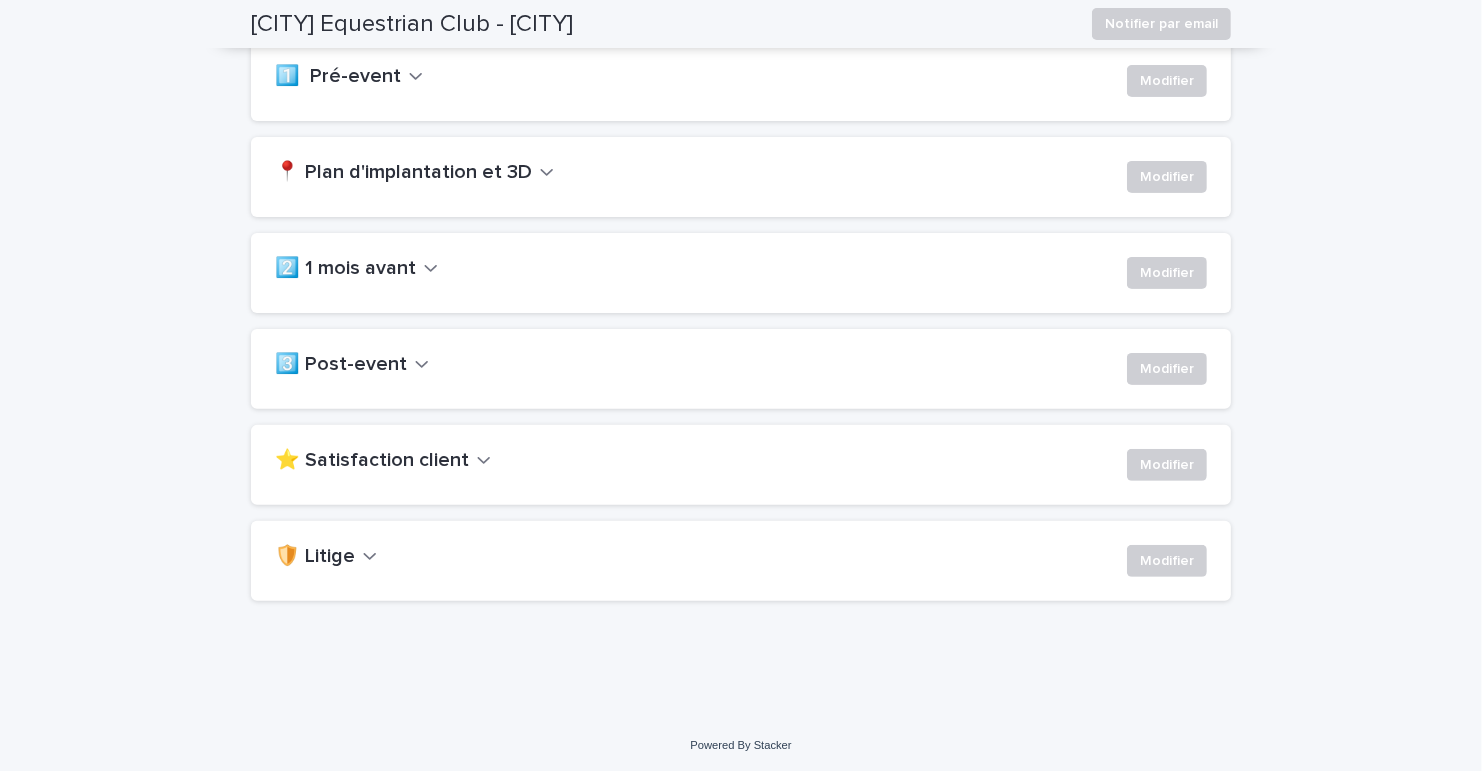 click on "⭐ Satisfaction client Modifier" at bounding box center (741, 465) 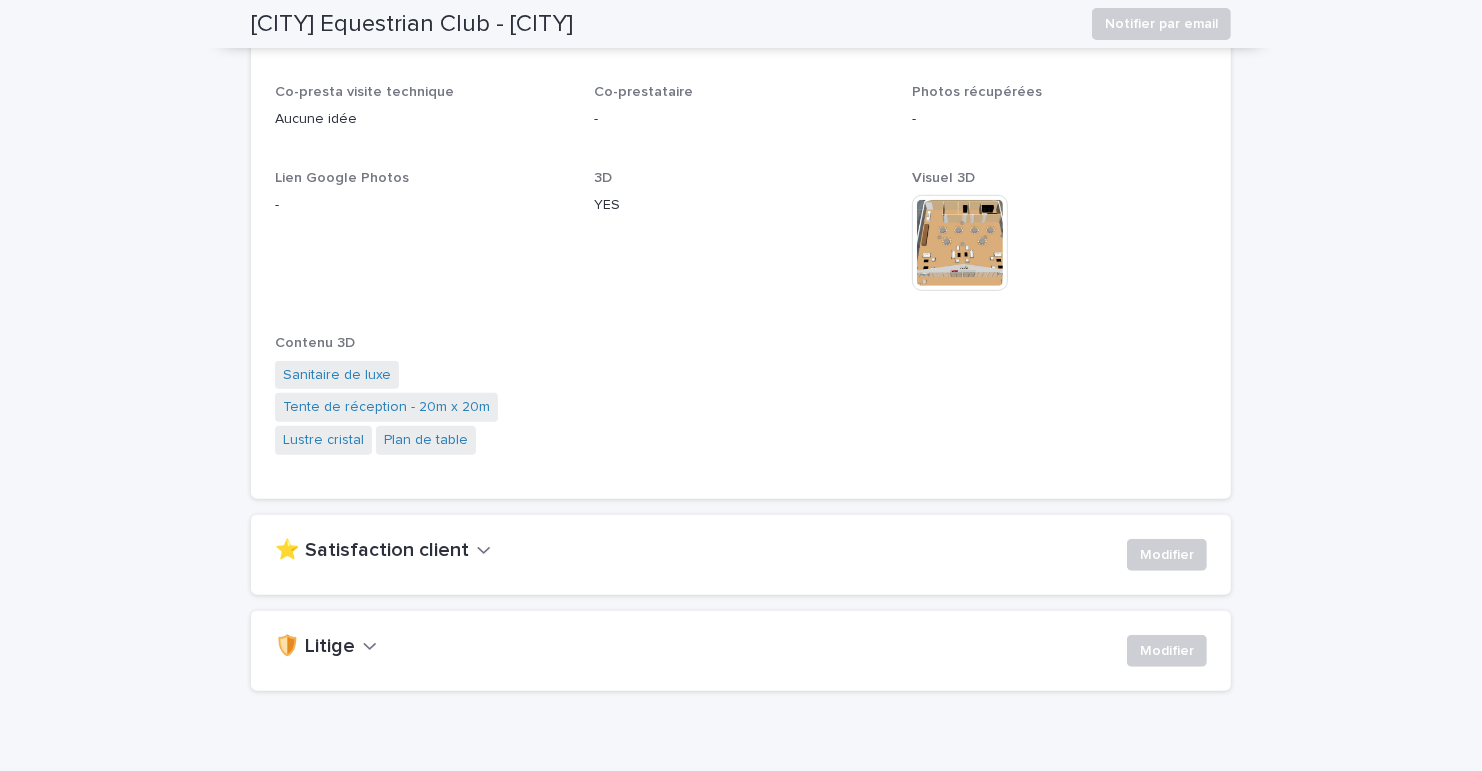 scroll, scrollTop: 940, scrollLeft: 0, axis: vertical 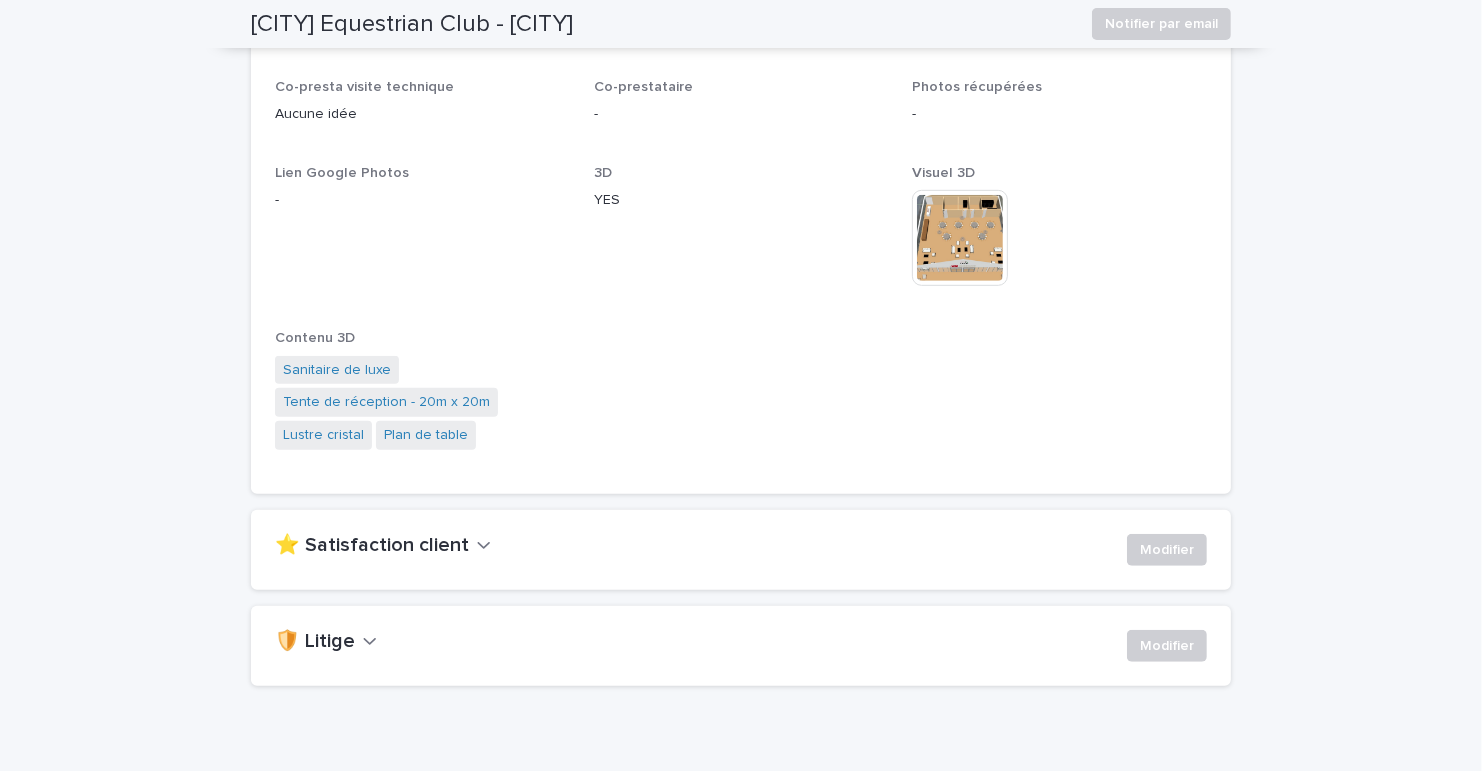 click on "⭐ Satisfaction client" at bounding box center (372, 546) 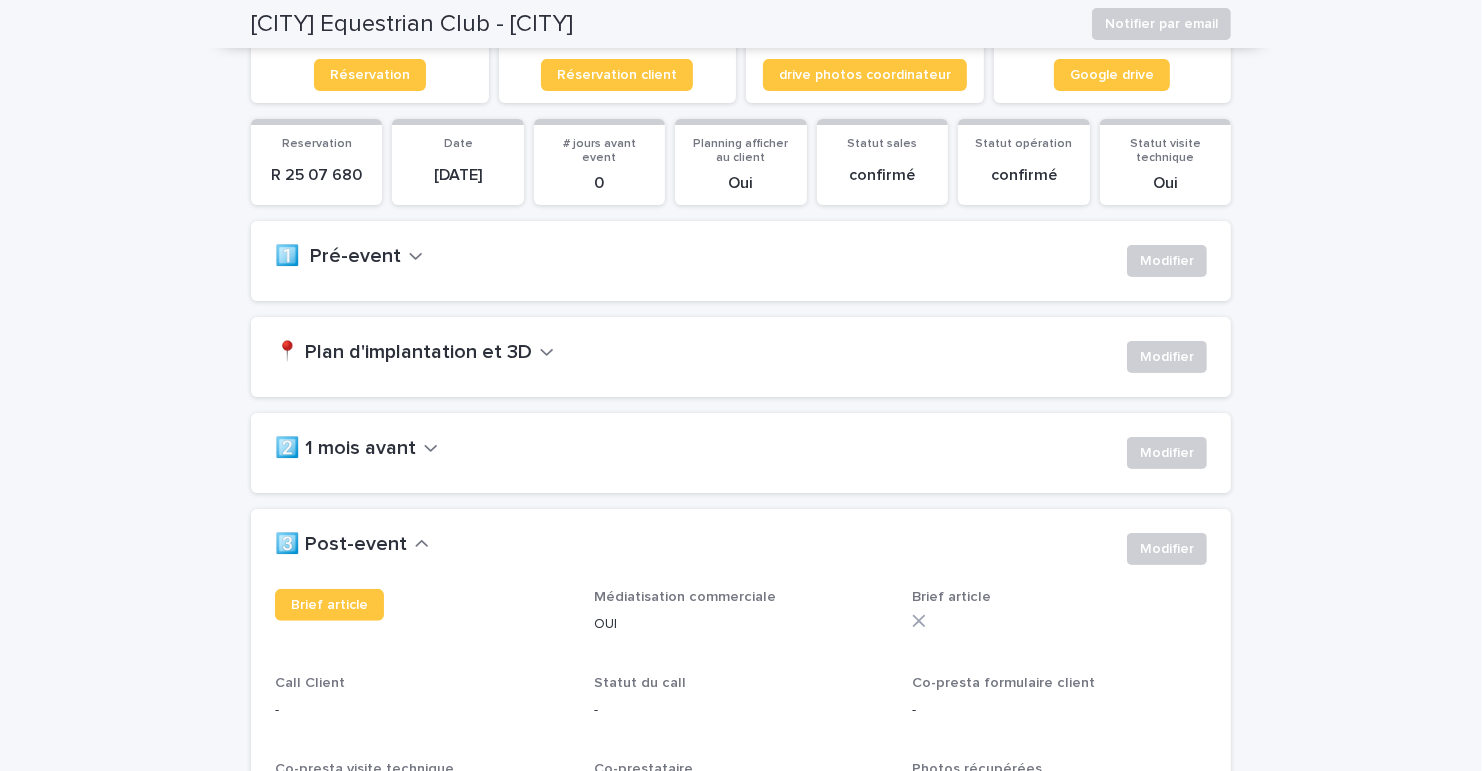 scroll, scrollTop: 257, scrollLeft: 0, axis: vertical 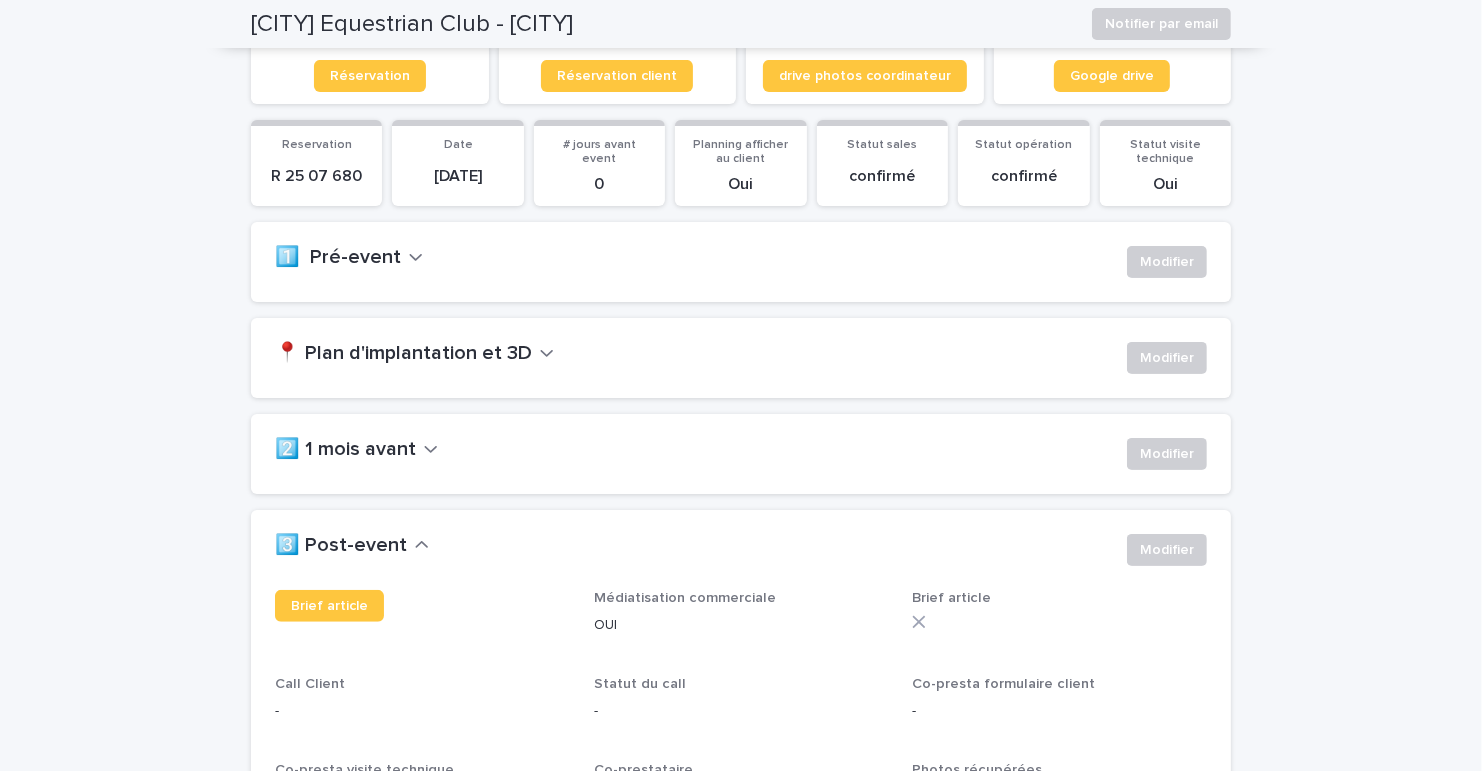 click on "2️⃣ 1 mois avant" at bounding box center [345, 450] 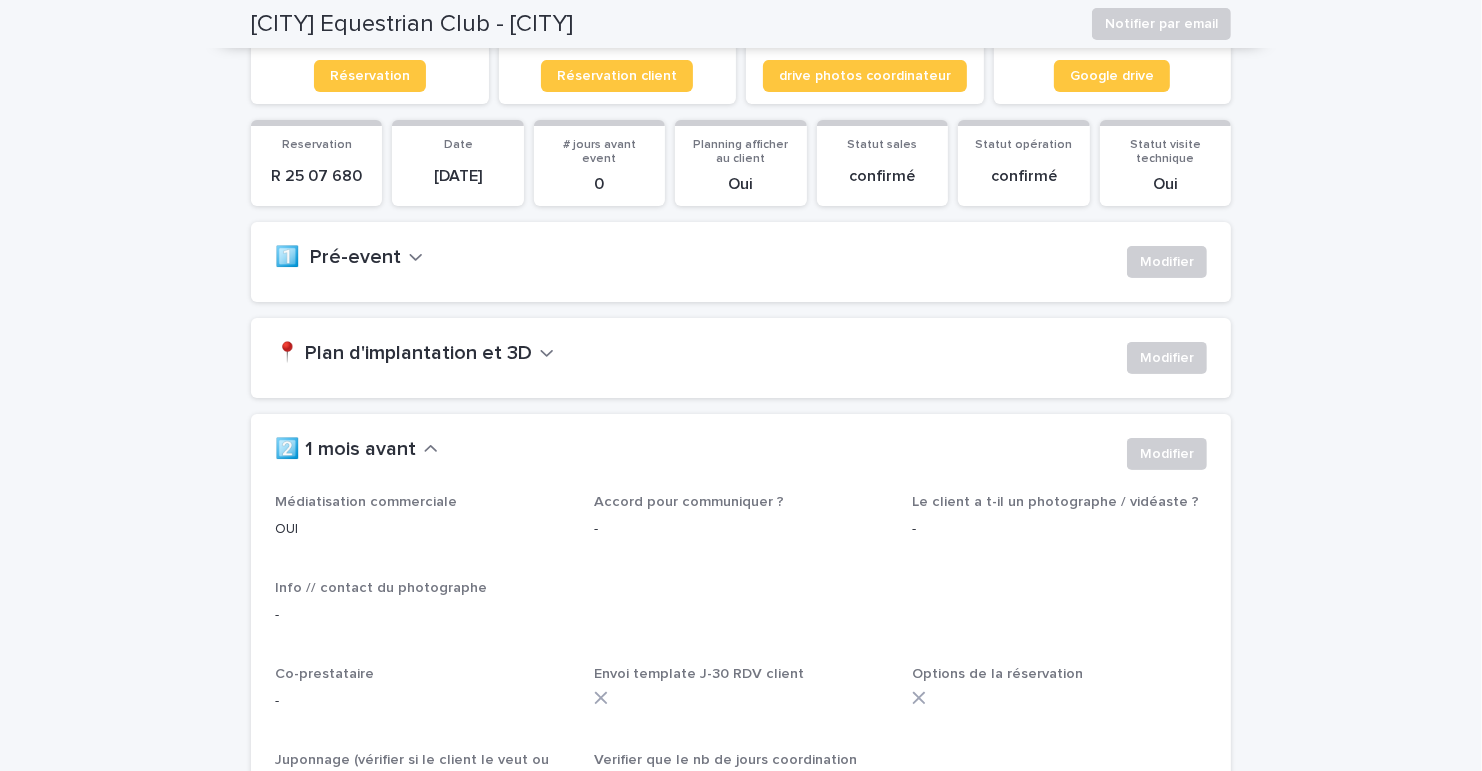 click on "📍 Plan d'implantation et 3D" at bounding box center [403, 354] 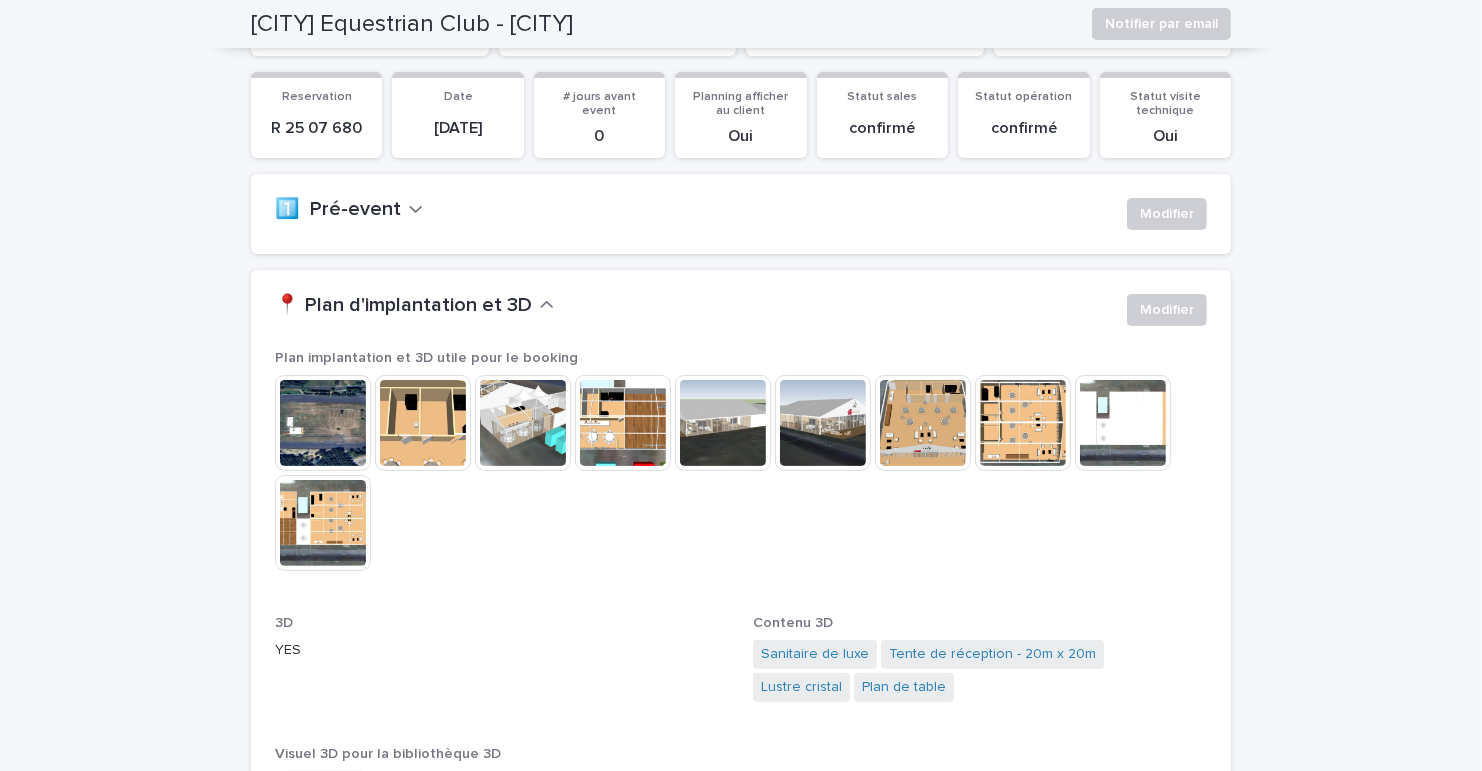 scroll, scrollTop: 260, scrollLeft: 0, axis: vertical 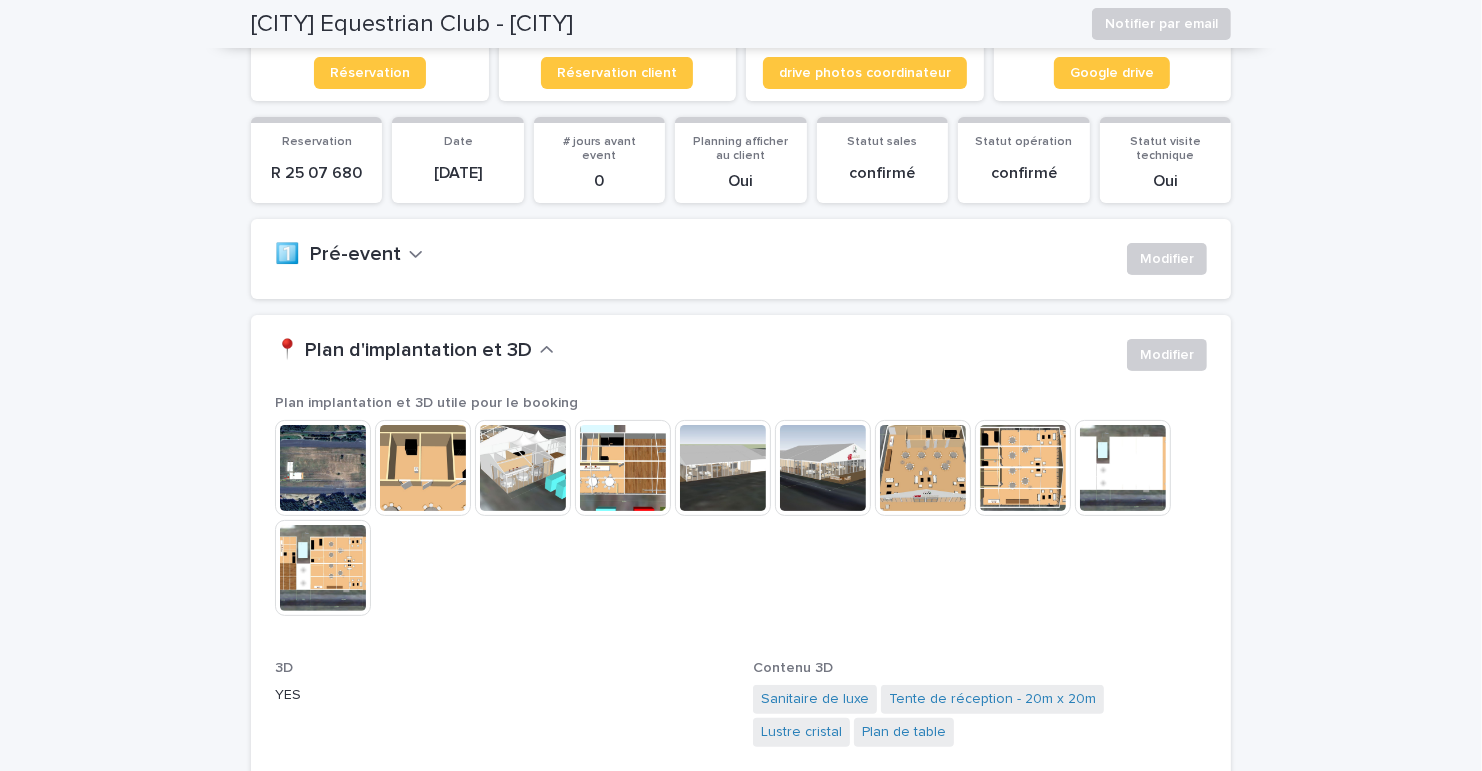 click on "1️⃣  Pré-event" at bounding box center [338, 255] 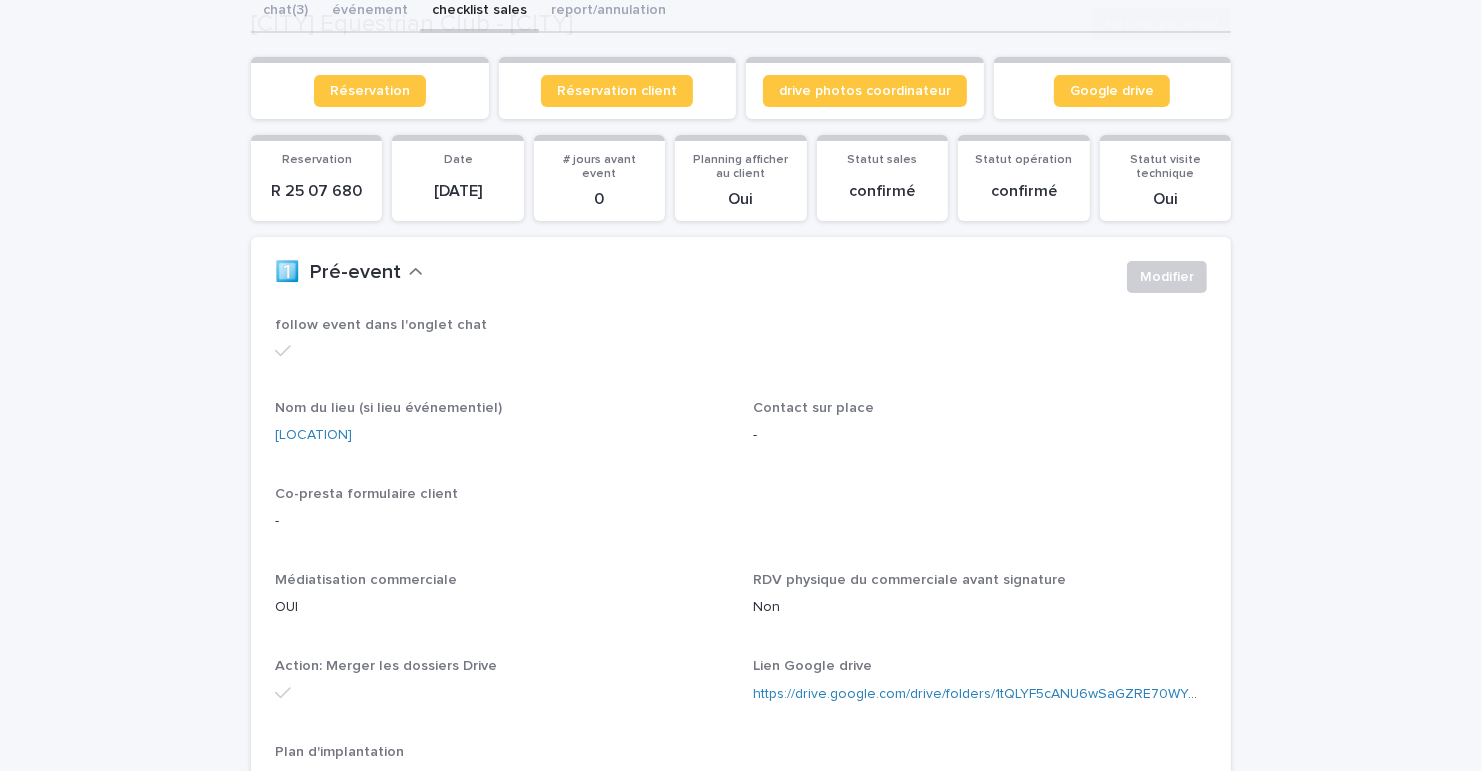 scroll, scrollTop: 298, scrollLeft: 0, axis: vertical 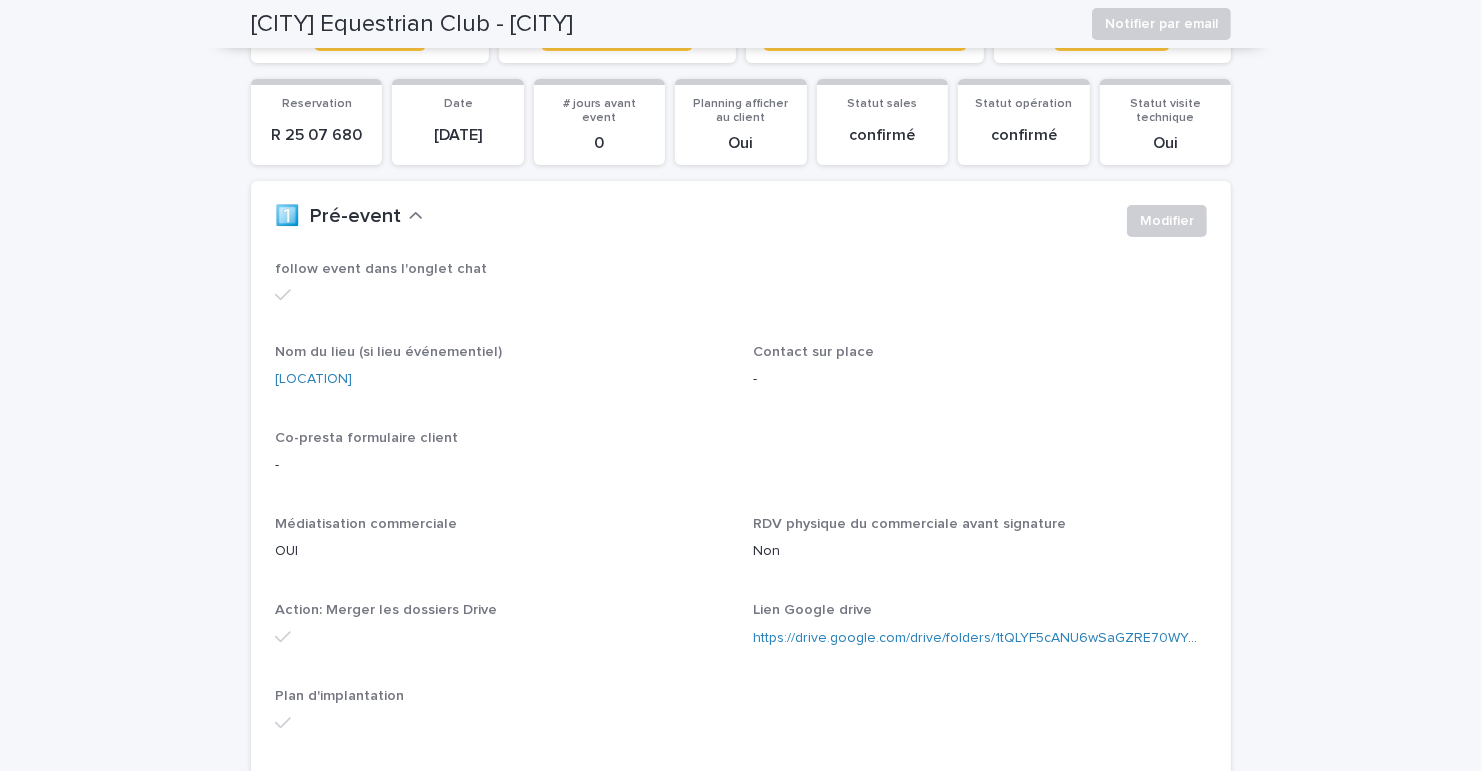 click on "Dubai Equestrian Club - [CITY]" at bounding box center [412, 24] 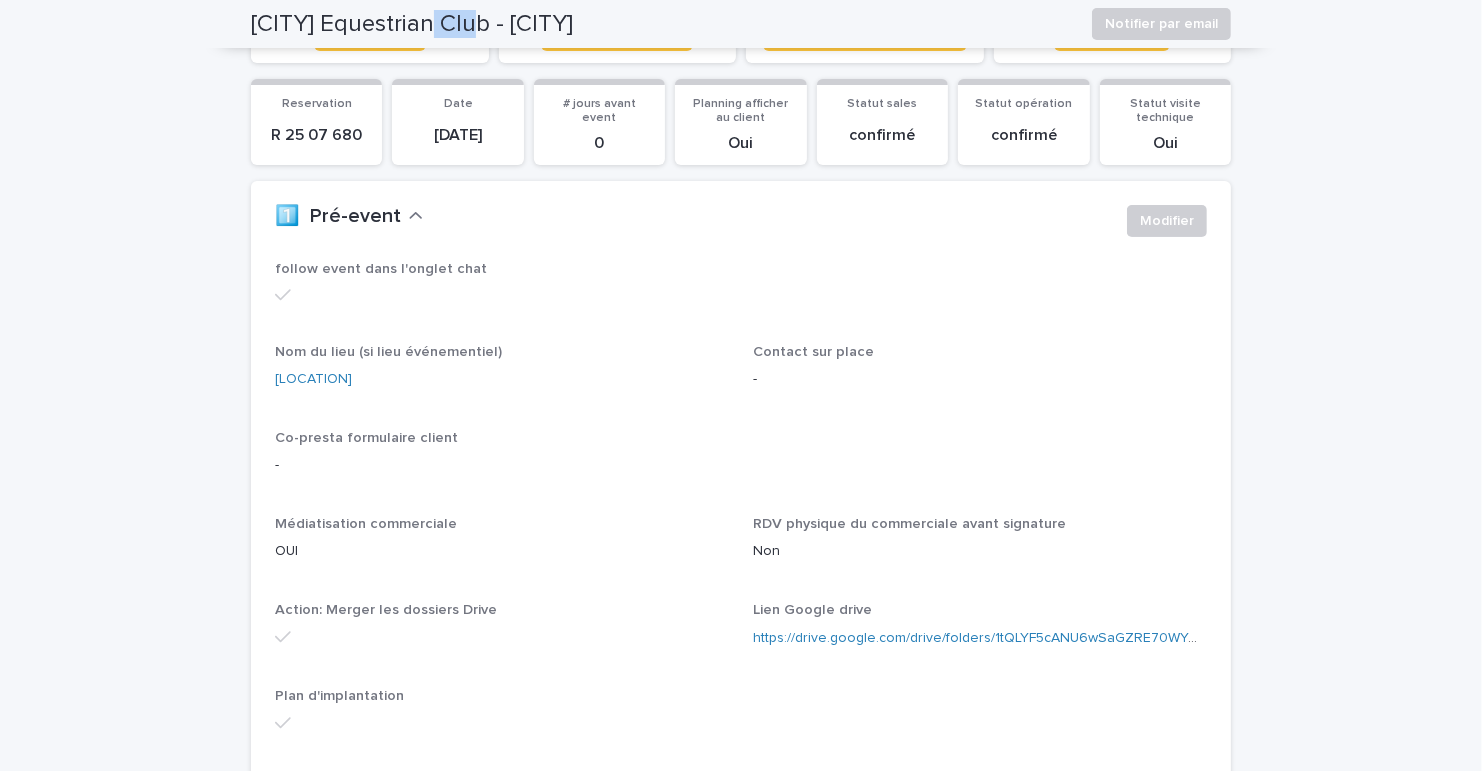 click on "Dubai Equestrian Club - [CITY]" at bounding box center (412, 24) 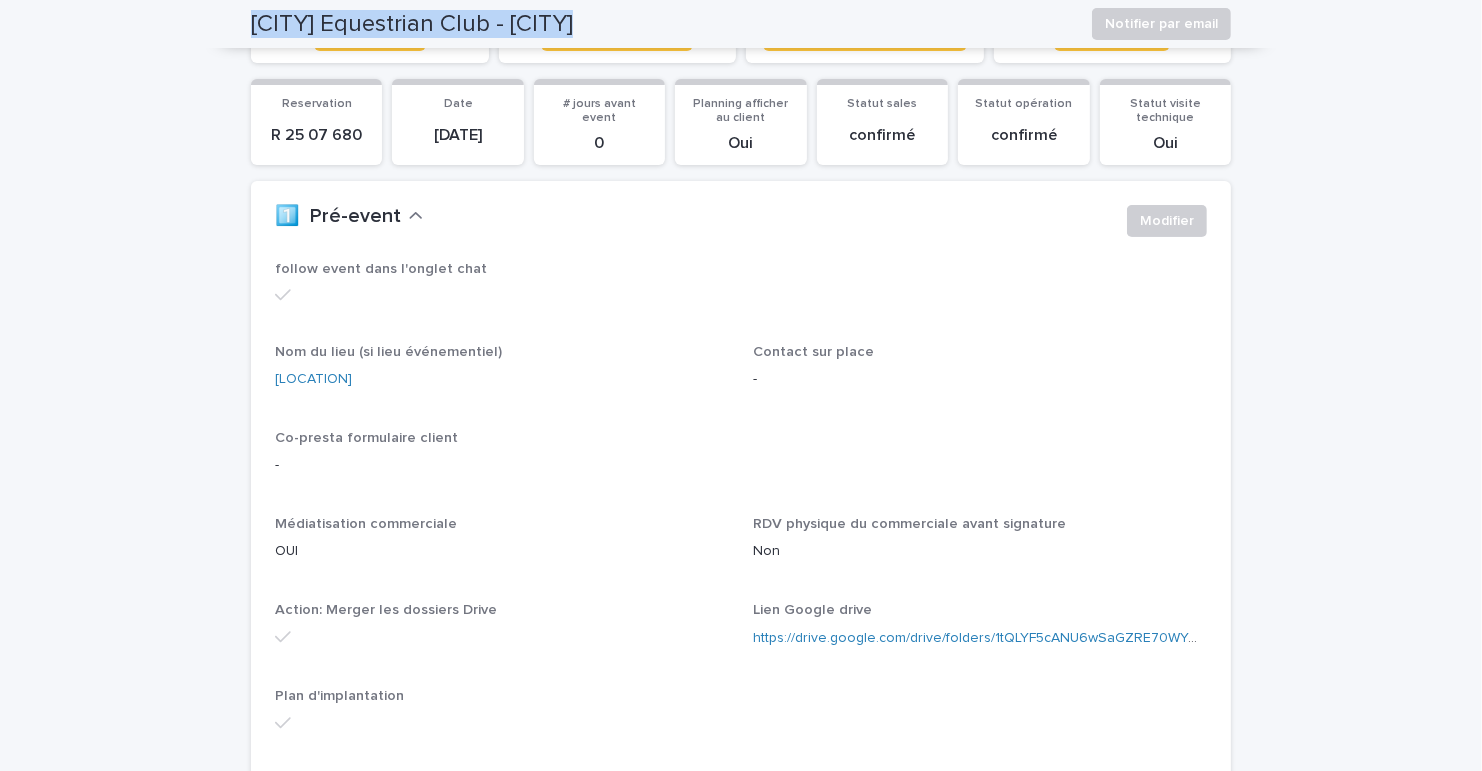 scroll, scrollTop: 339, scrollLeft: 0, axis: vertical 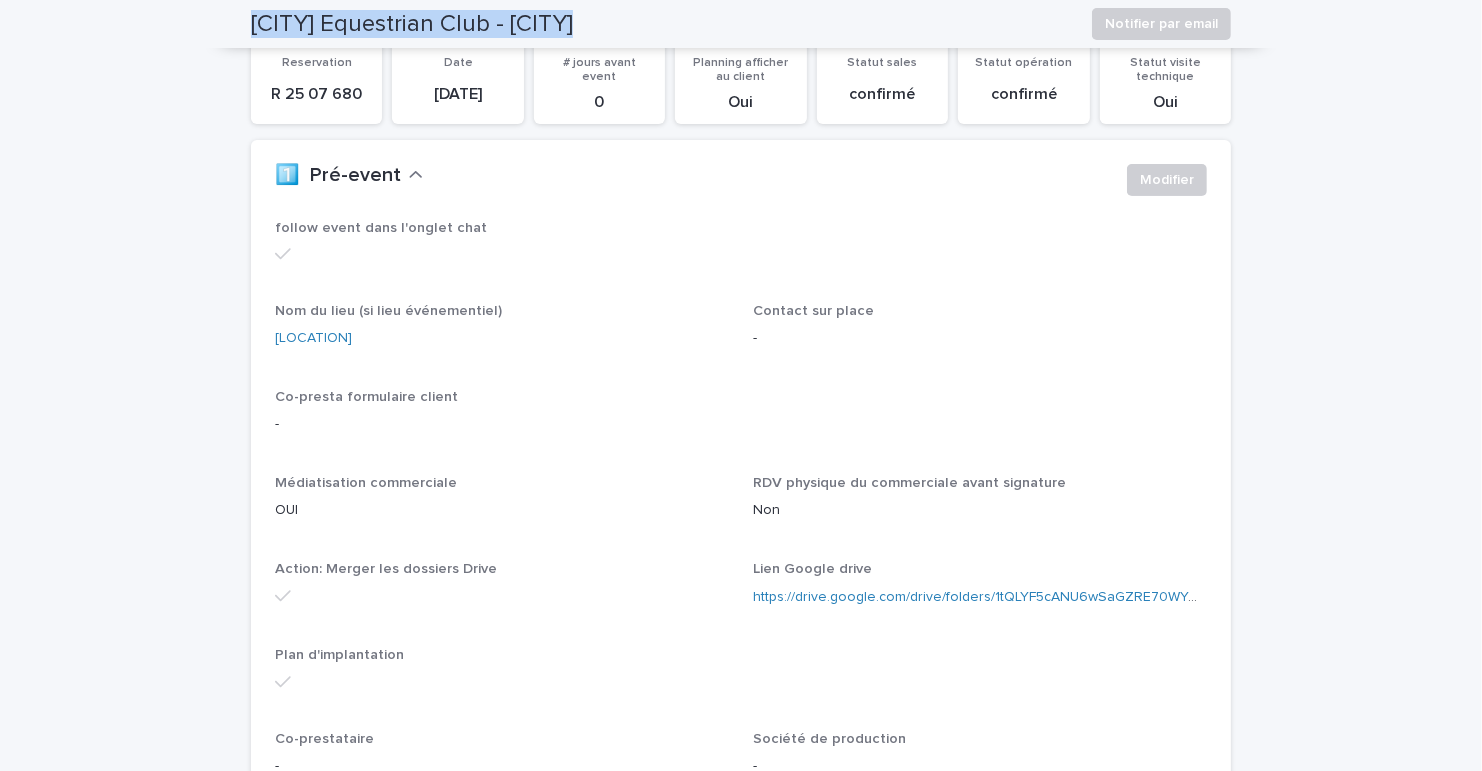 click on "-" at bounding box center [741, 424] 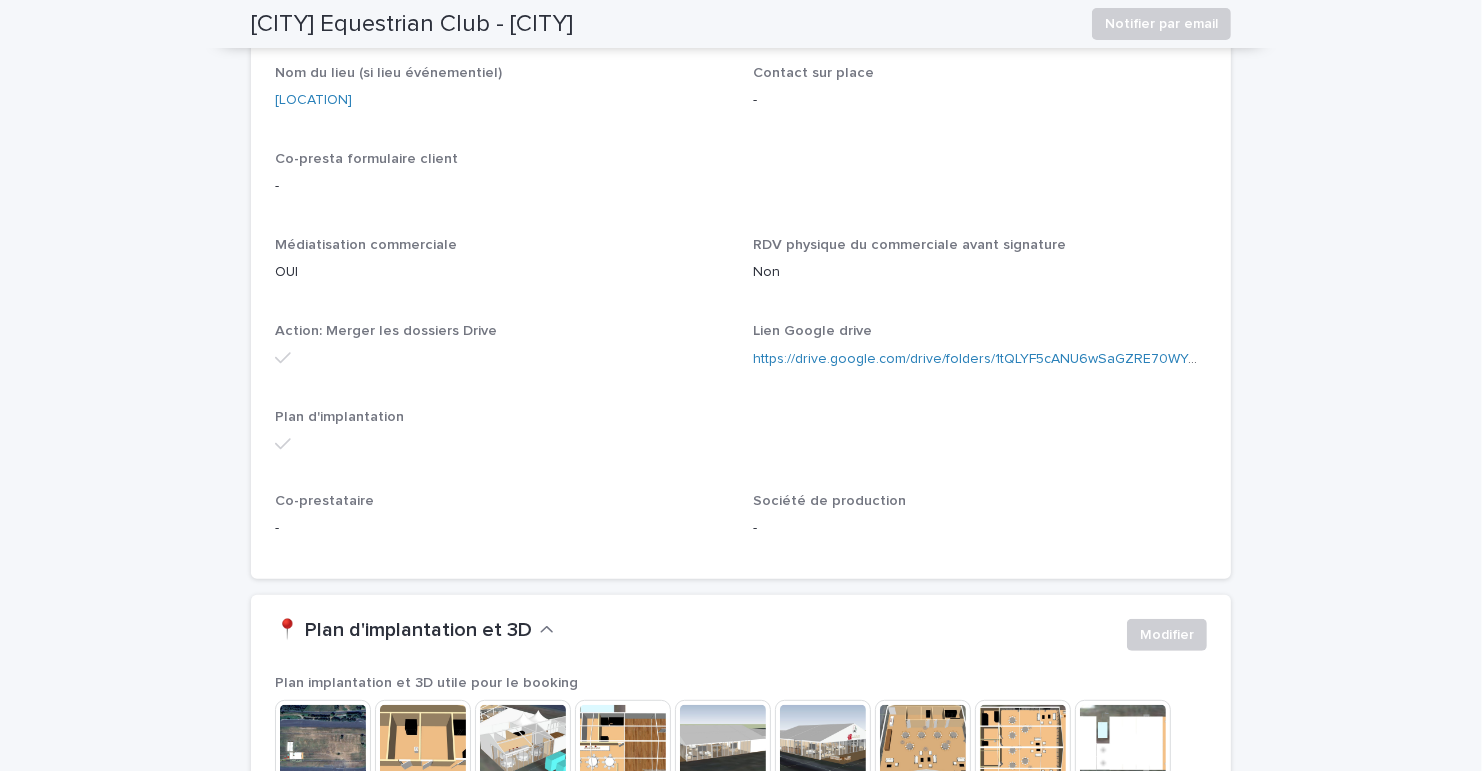 scroll, scrollTop: 0, scrollLeft: 0, axis: both 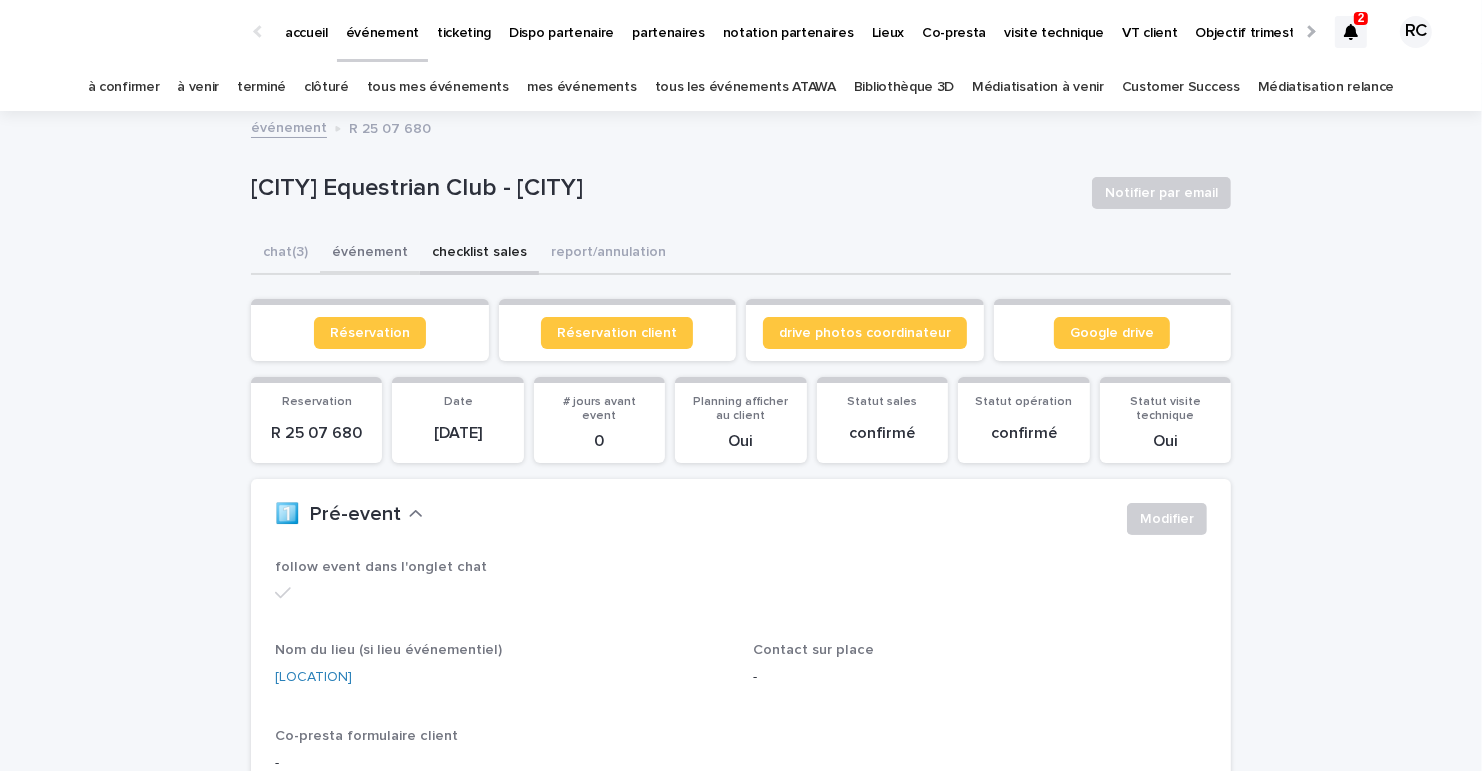 click on "événement" at bounding box center [370, 254] 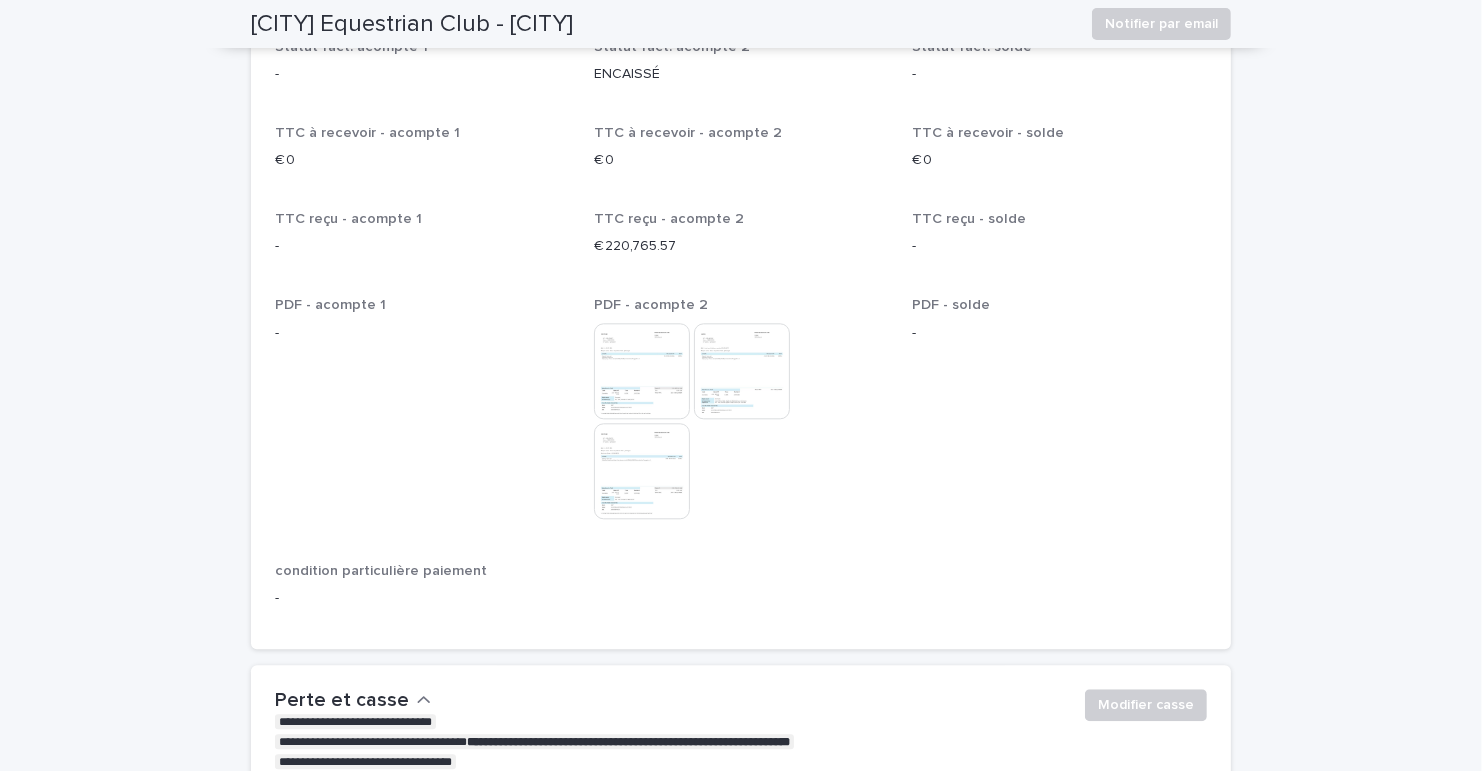 scroll, scrollTop: 4166, scrollLeft: 0, axis: vertical 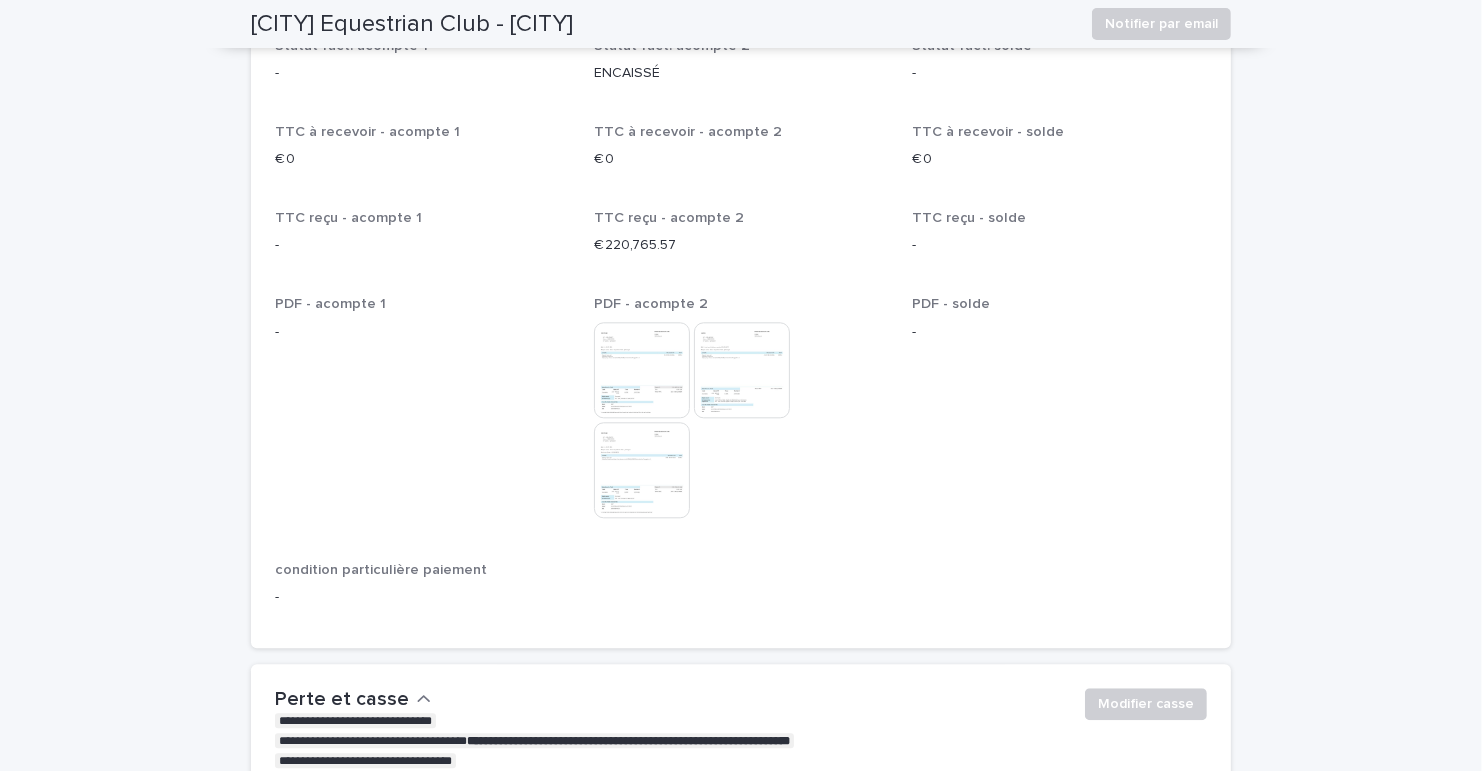 click at bounding box center (642, 370) 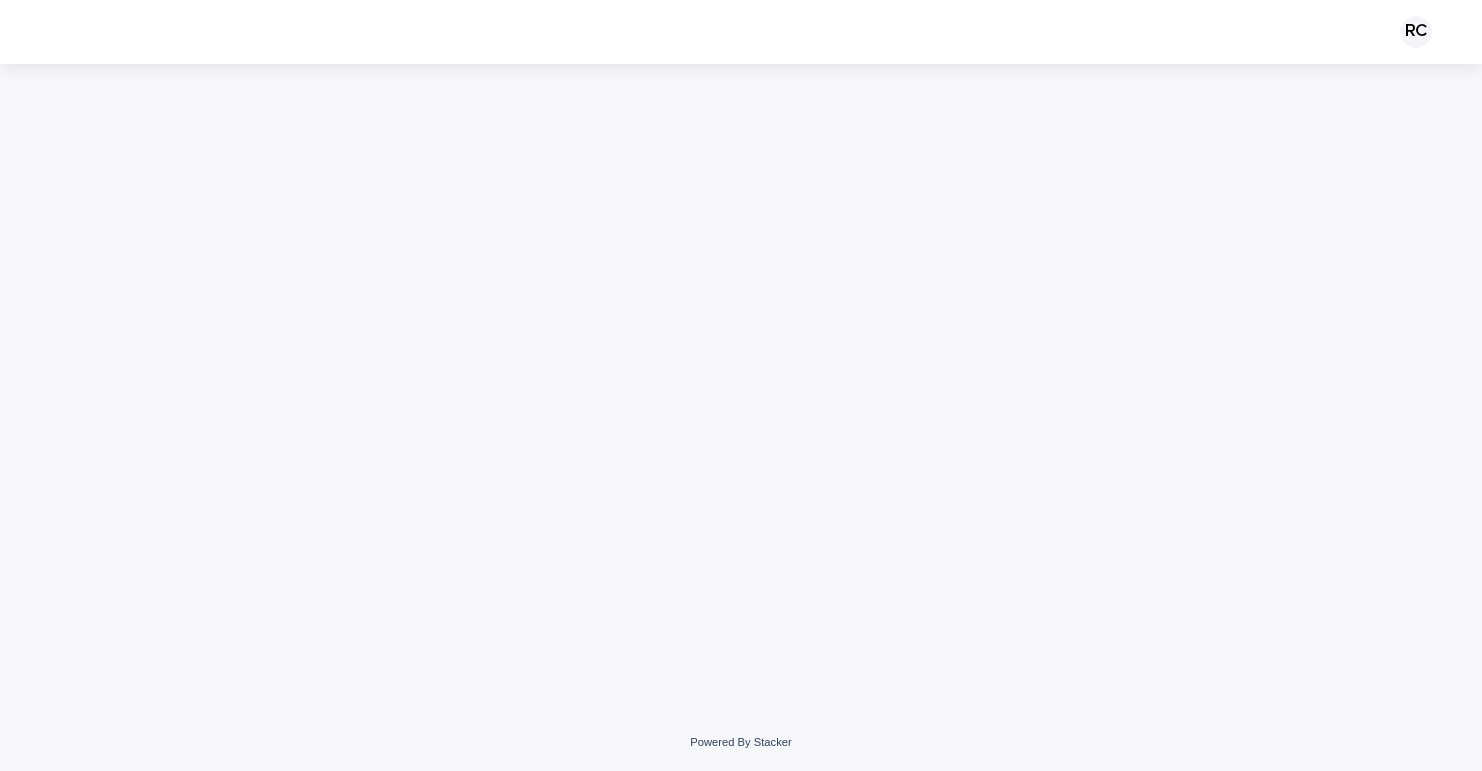 scroll, scrollTop: 0, scrollLeft: 0, axis: both 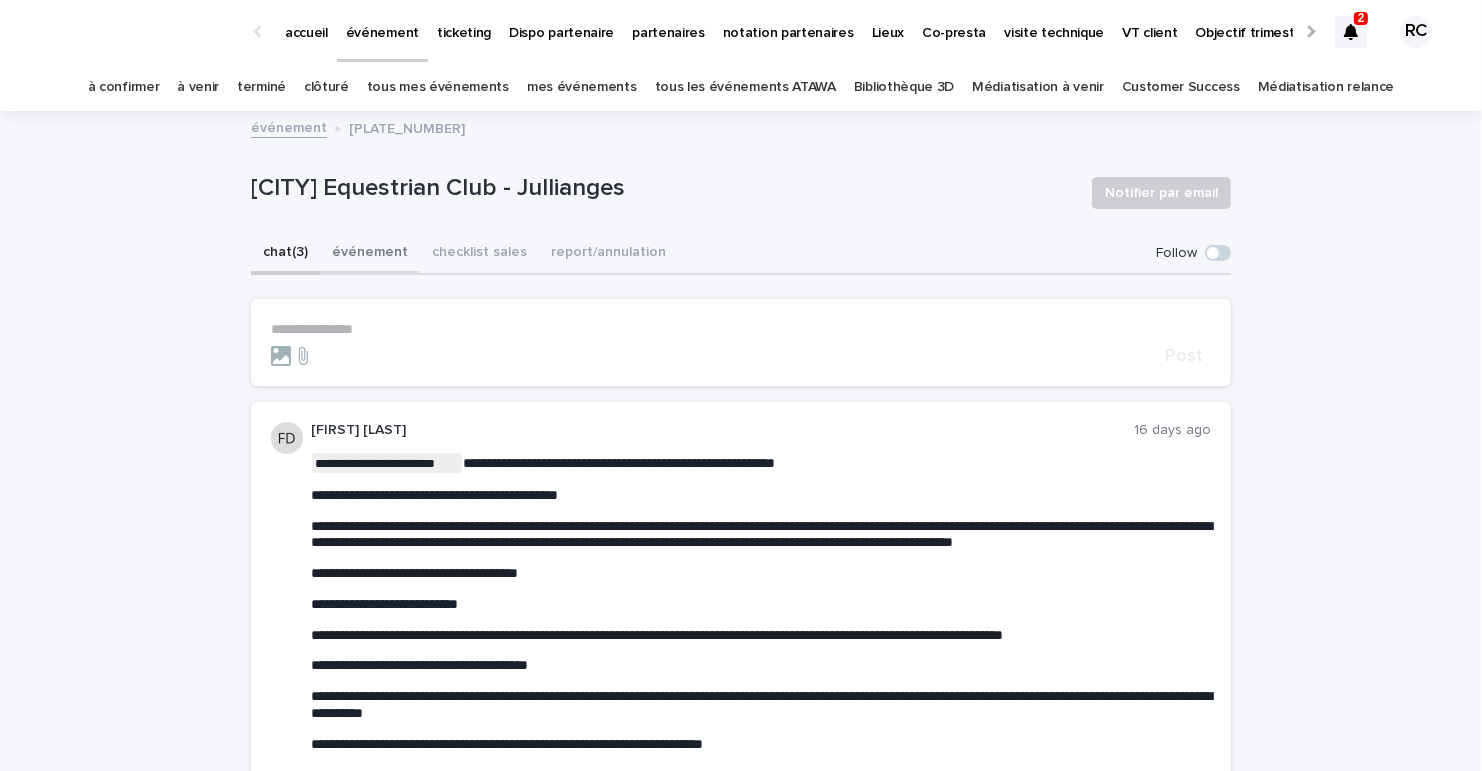 click on "événement" at bounding box center [370, 254] 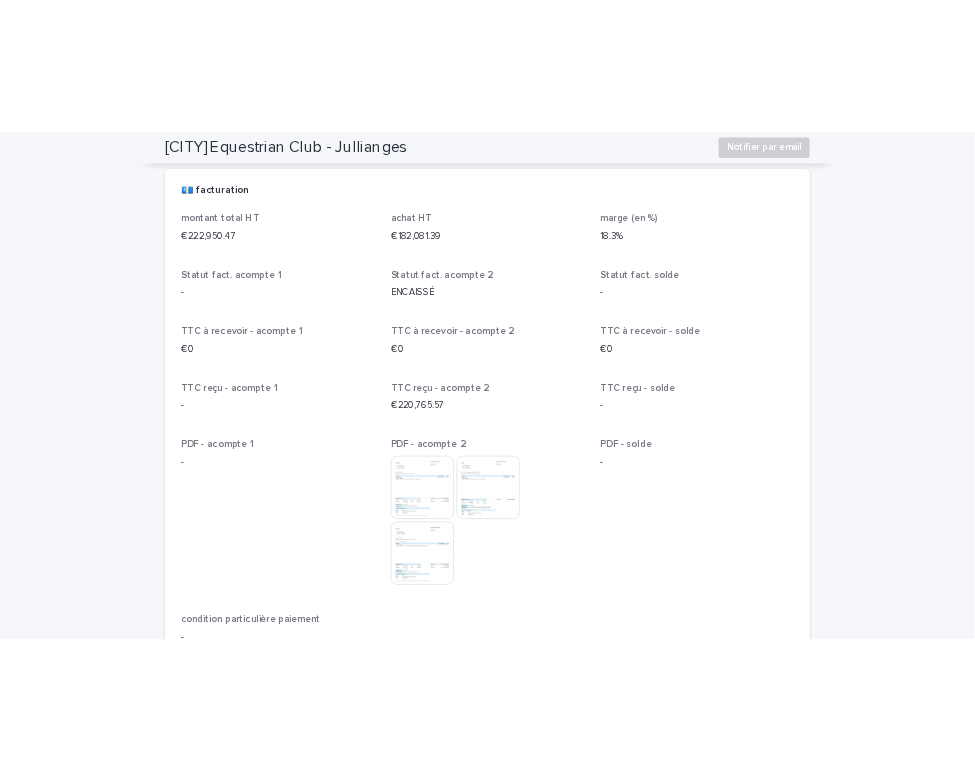 scroll, scrollTop: 4004, scrollLeft: 0, axis: vertical 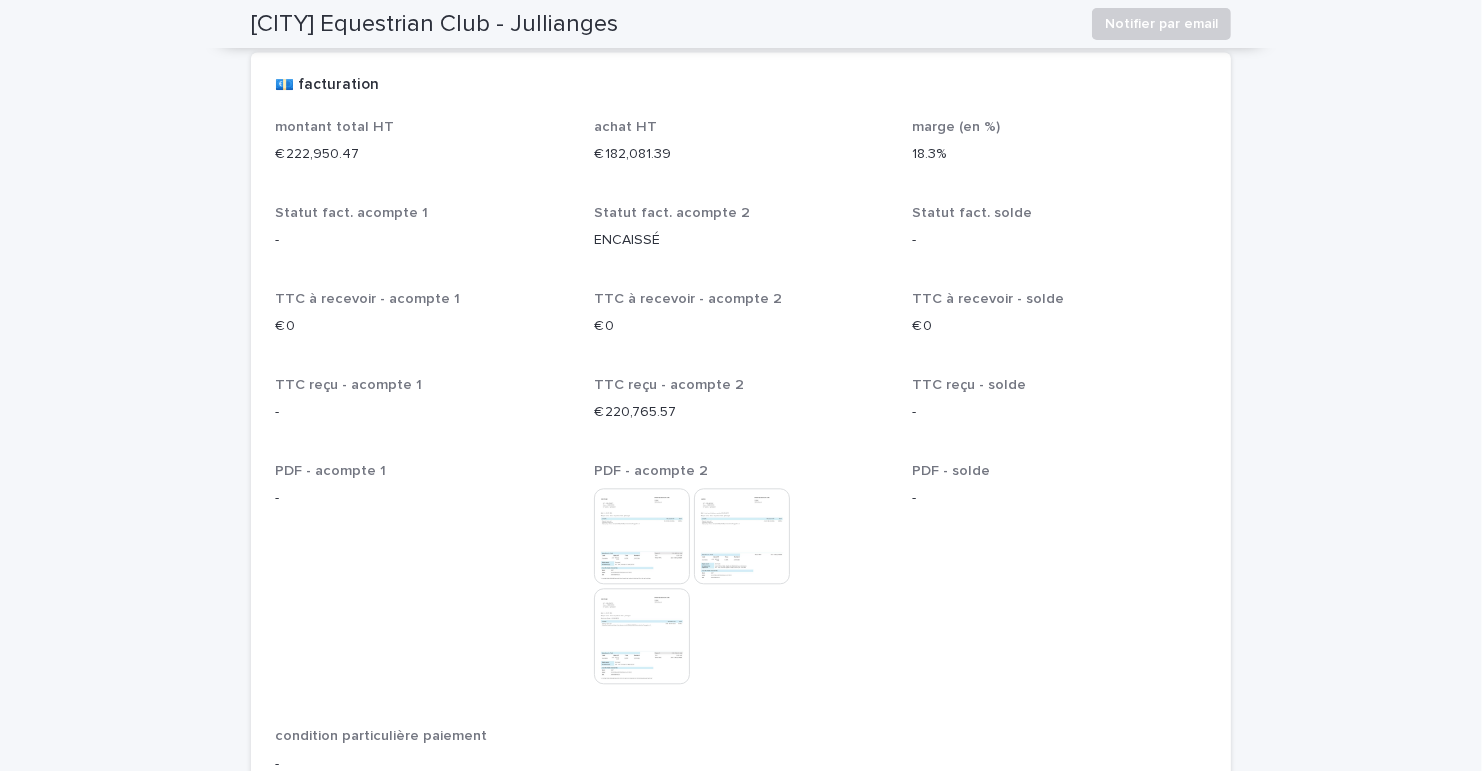 click at bounding box center (642, 536) 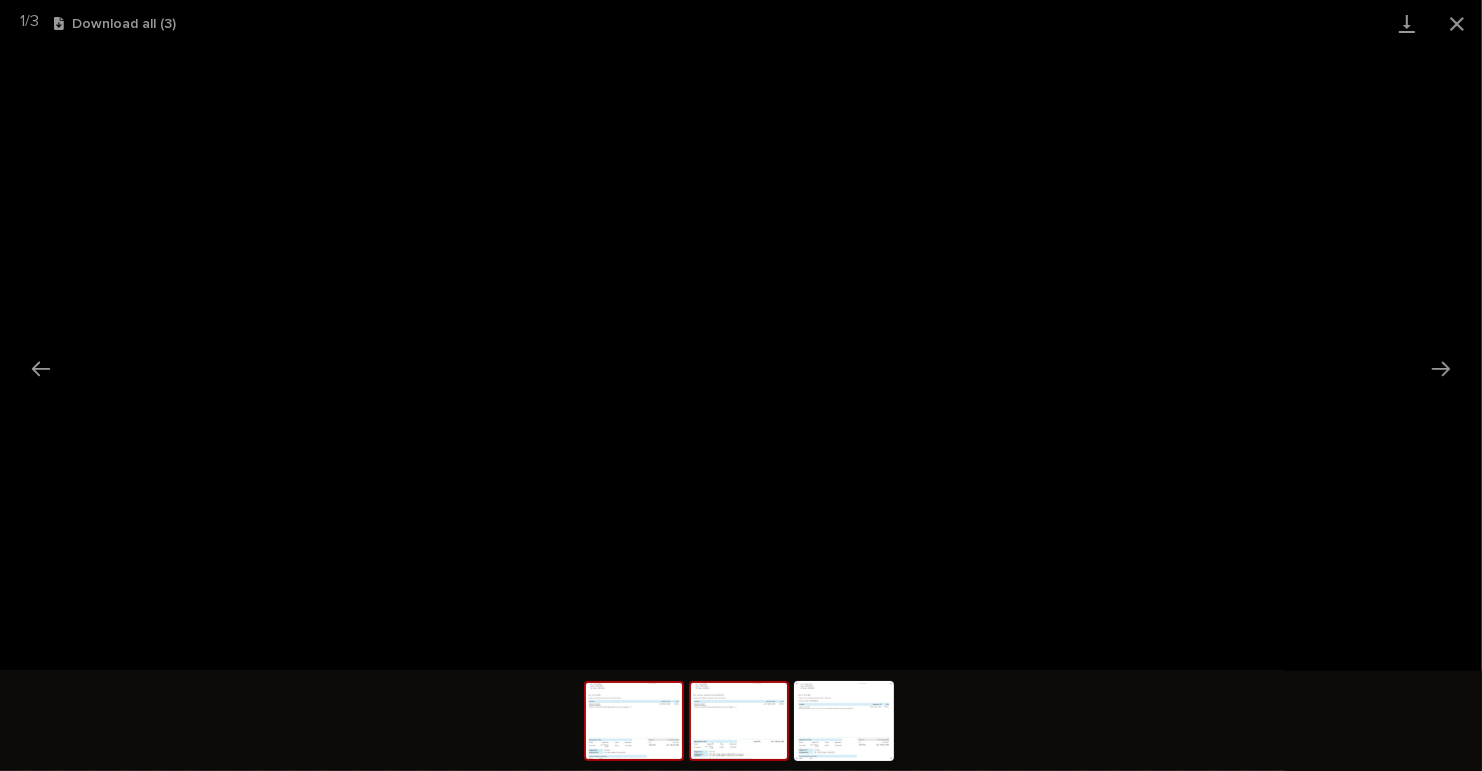 click at bounding box center (739, 721) 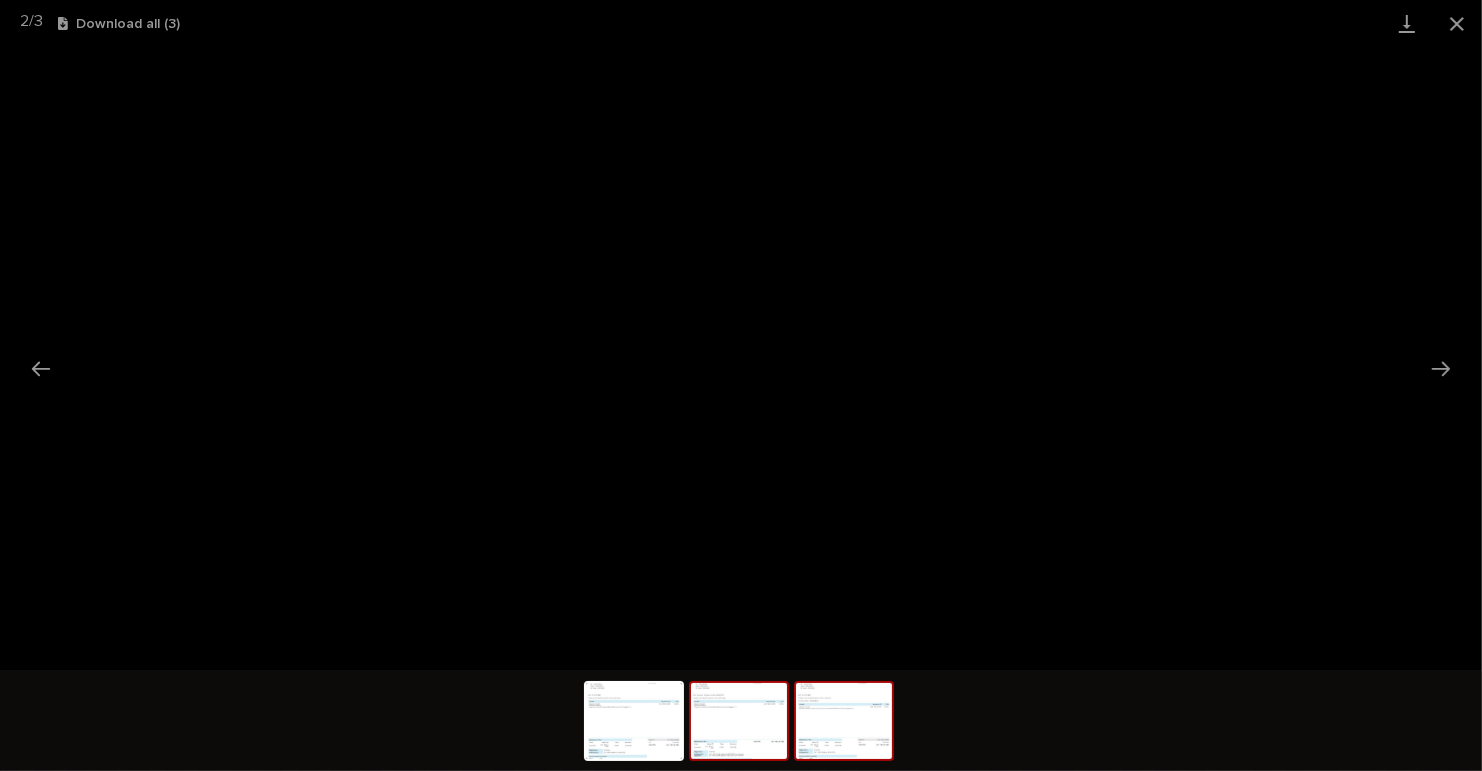 click at bounding box center [844, 721] 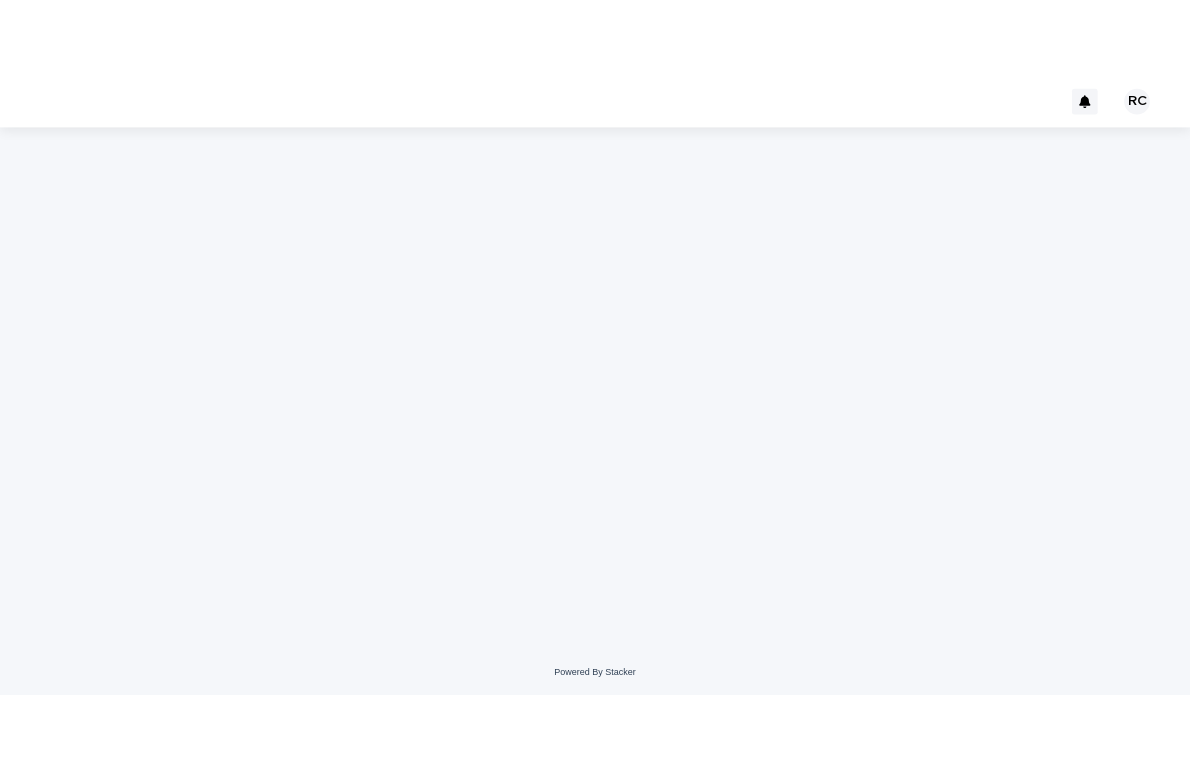 scroll, scrollTop: 0, scrollLeft: 0, axis: both 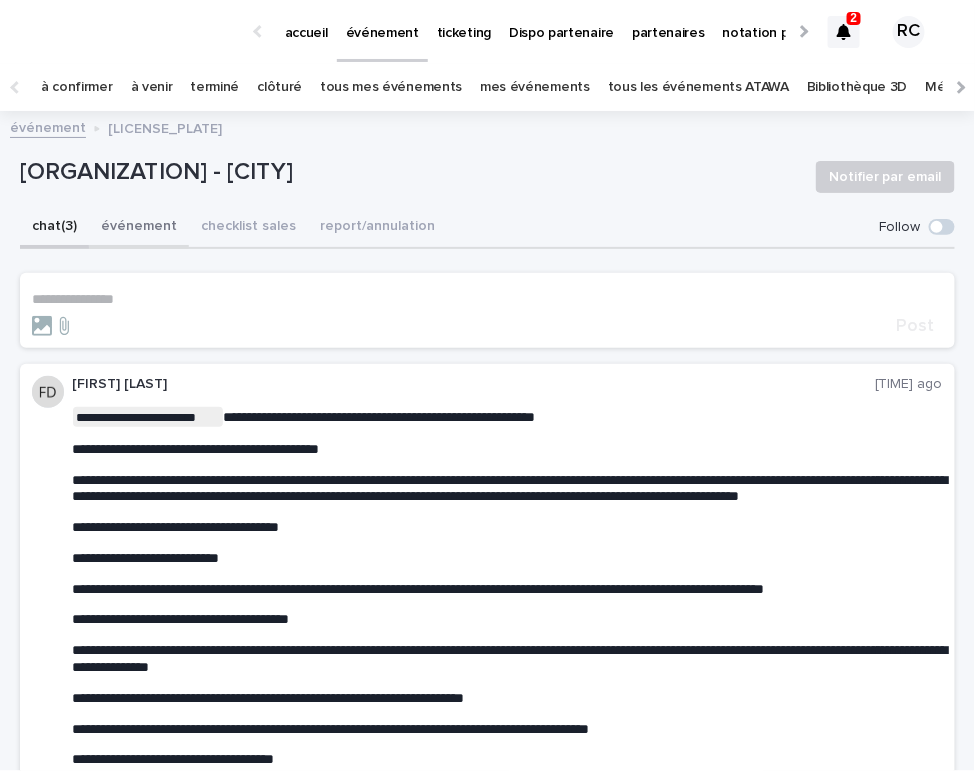 click on "événement" at bounding box center [139, 228] 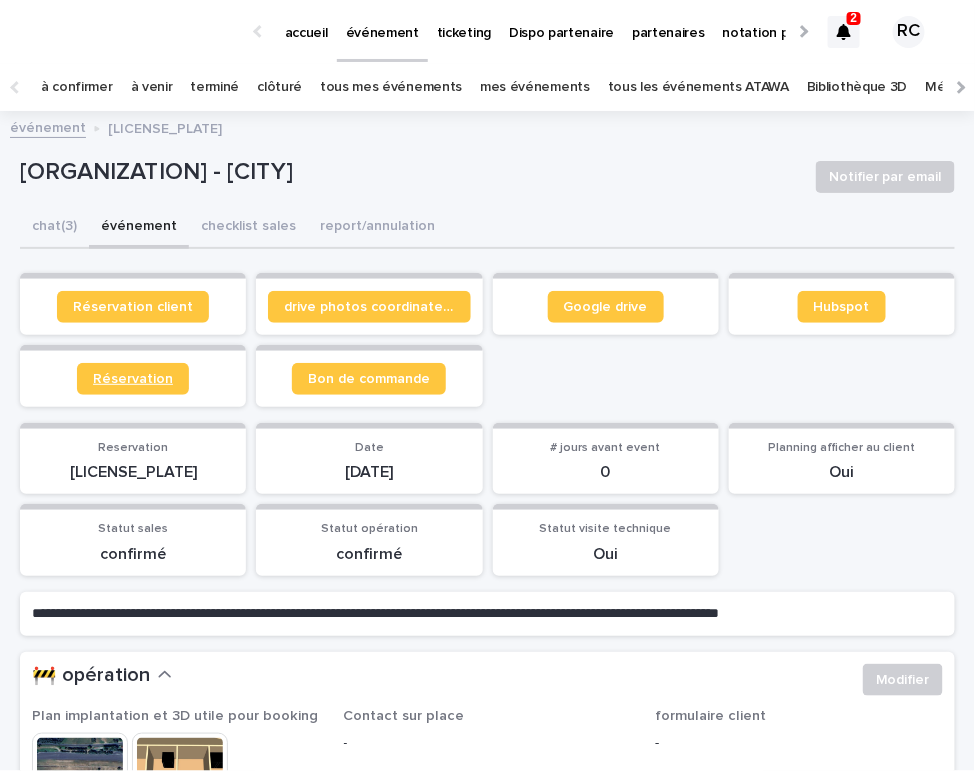 click on "Réservation" at bounding box center [133, 379] 